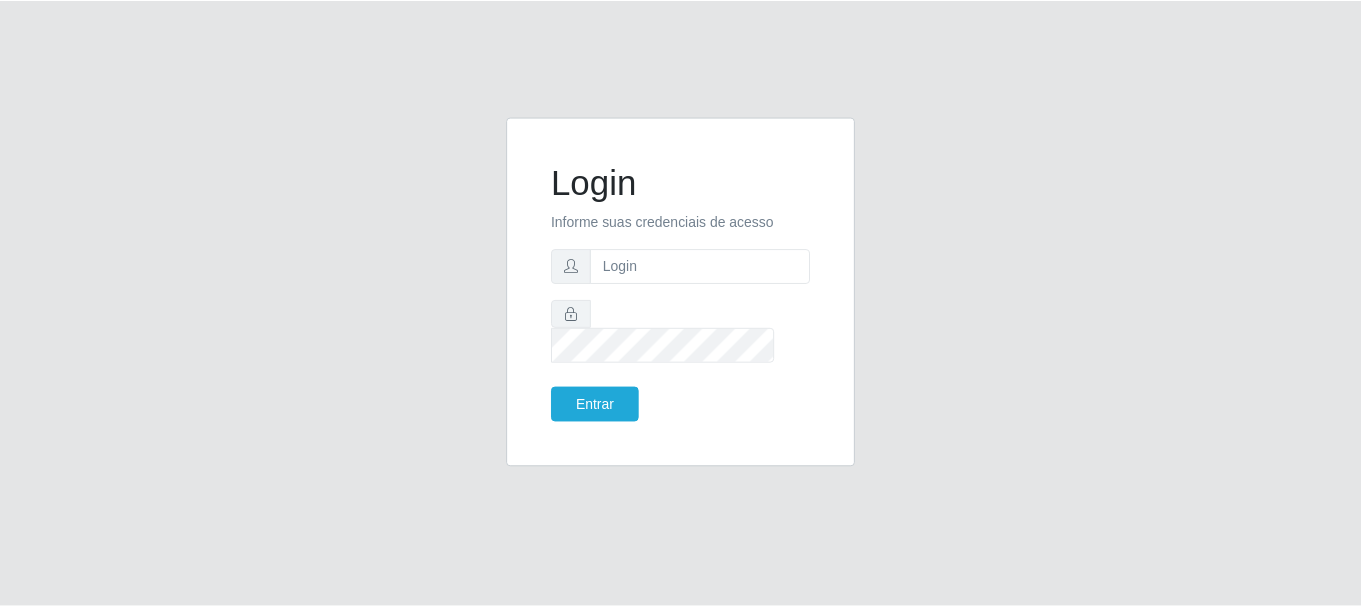 scroll, scrollTop: 0, scrollLeft: 0, axis: both 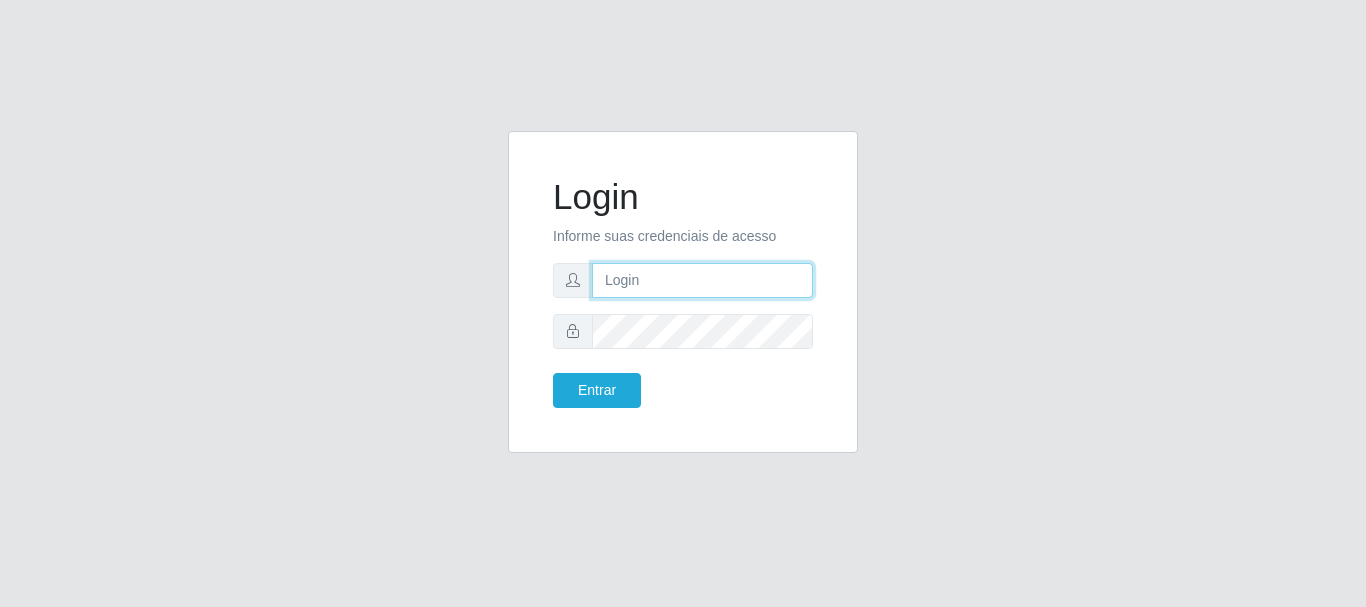 click at bounding box center (702, 280) 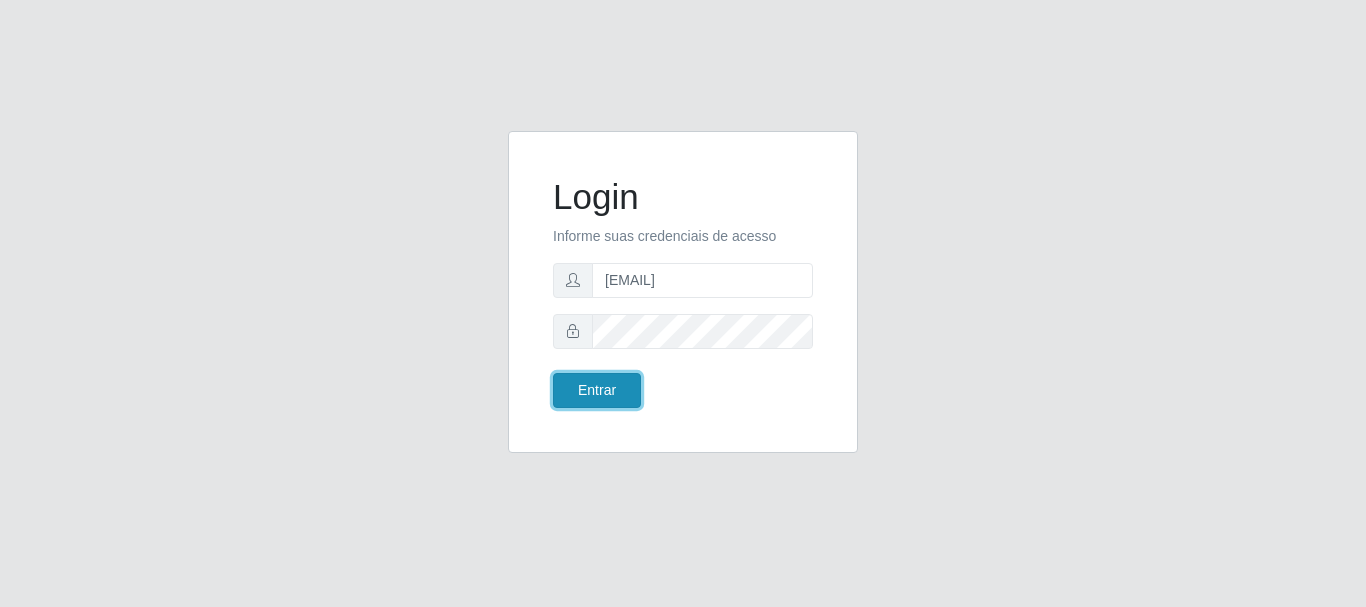 click on "Entrar" at bounding box center [597, 390] 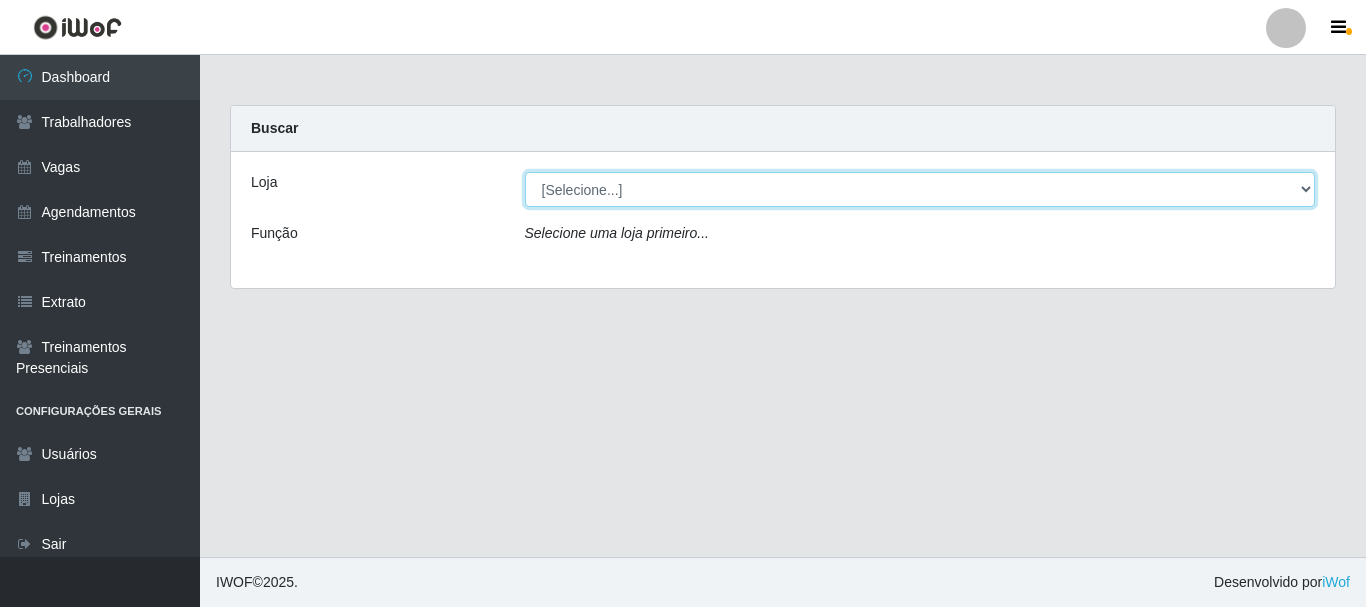 click on "[Selecione...] C-ASA Zona Norte" at bounding box center [920, 189] 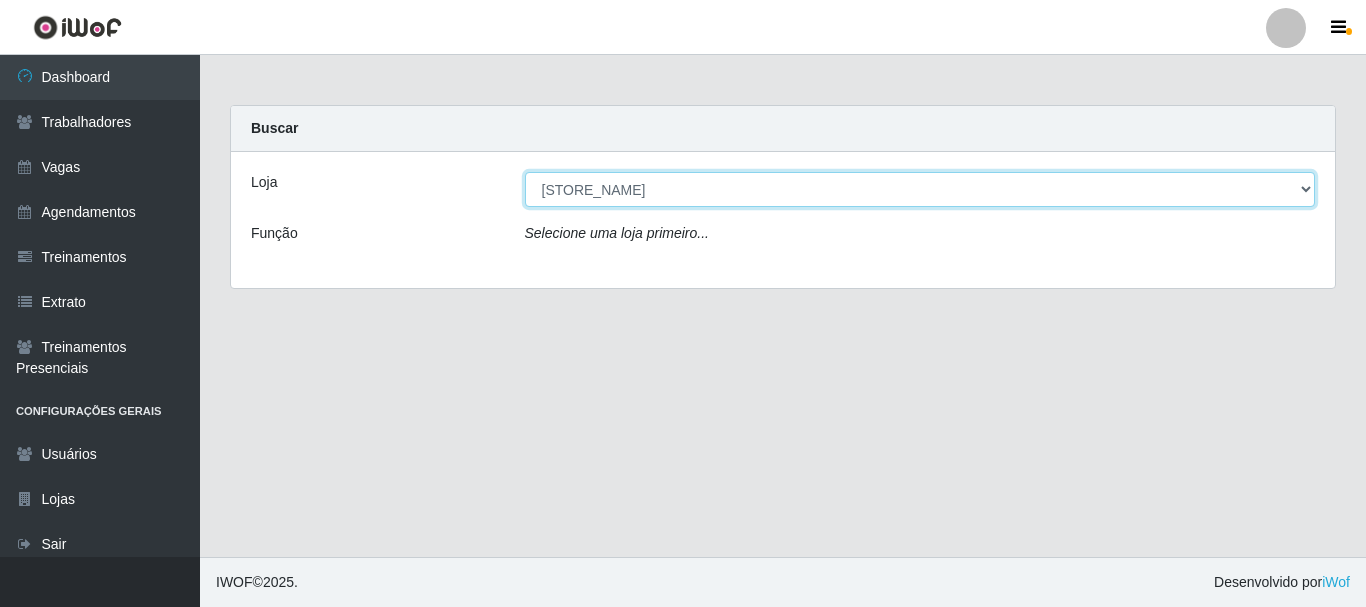 click on "[Selecione...] C-ASA Zona Norte" at bounding box center [920, 189] 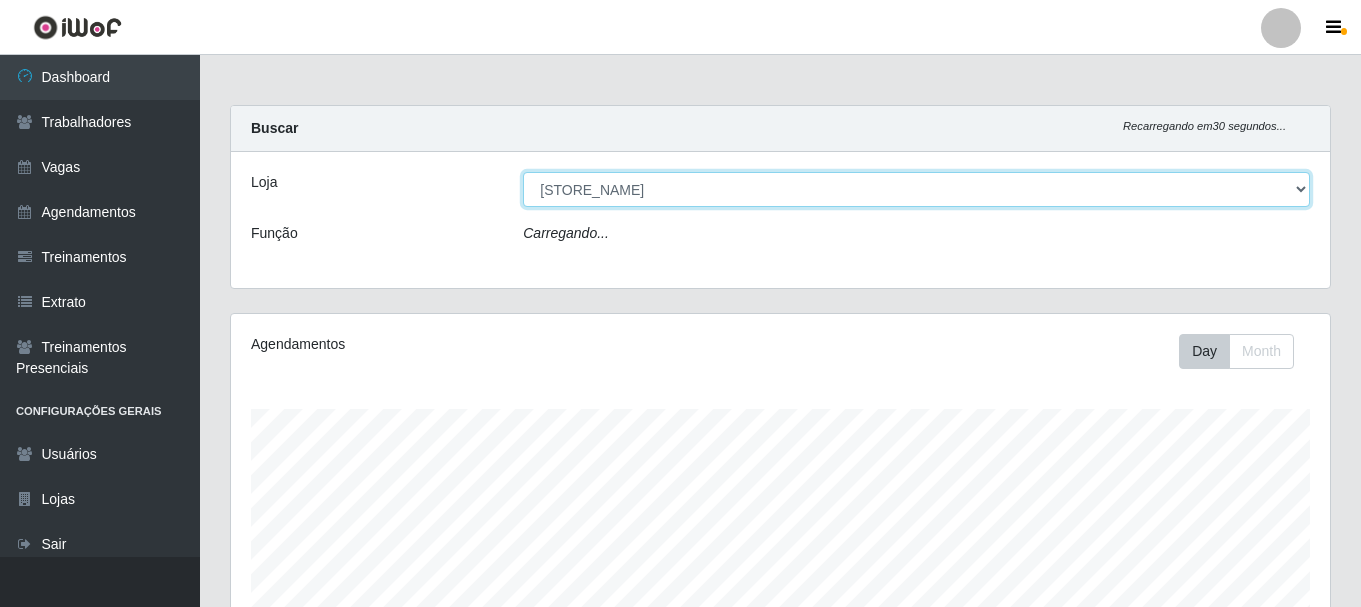 scroll, scrollTop: 999585, scrollLeft: 998901, axis: both 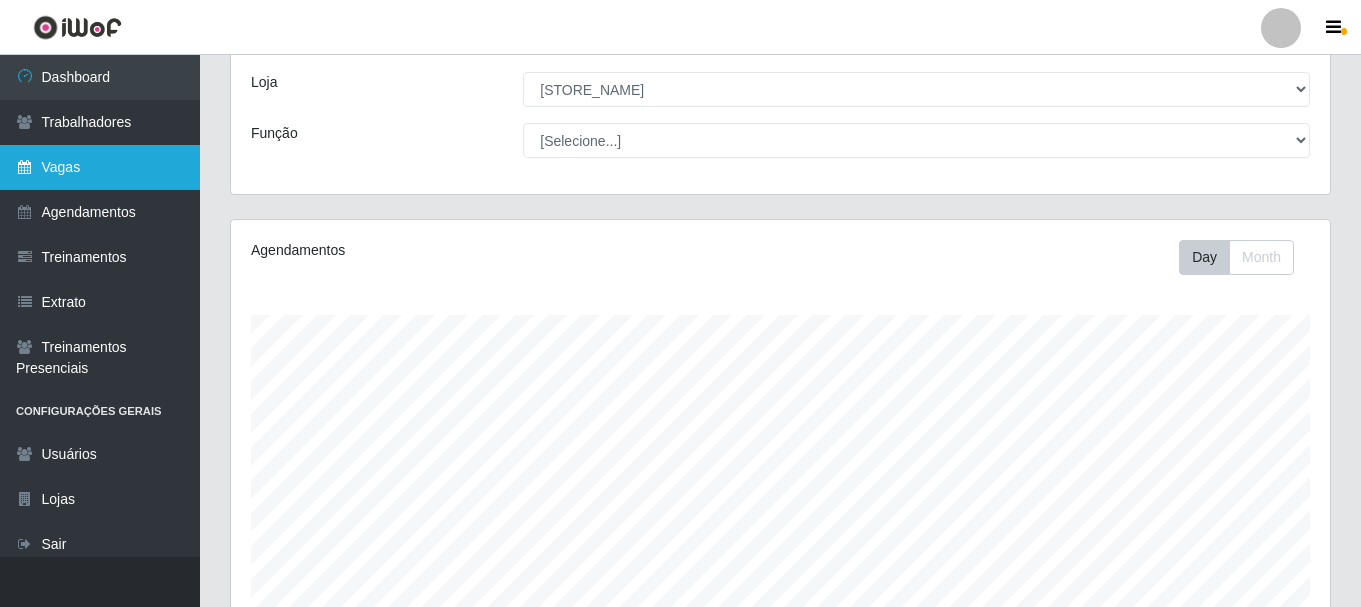 click on "Vagas" at bounding box center [100, 167] 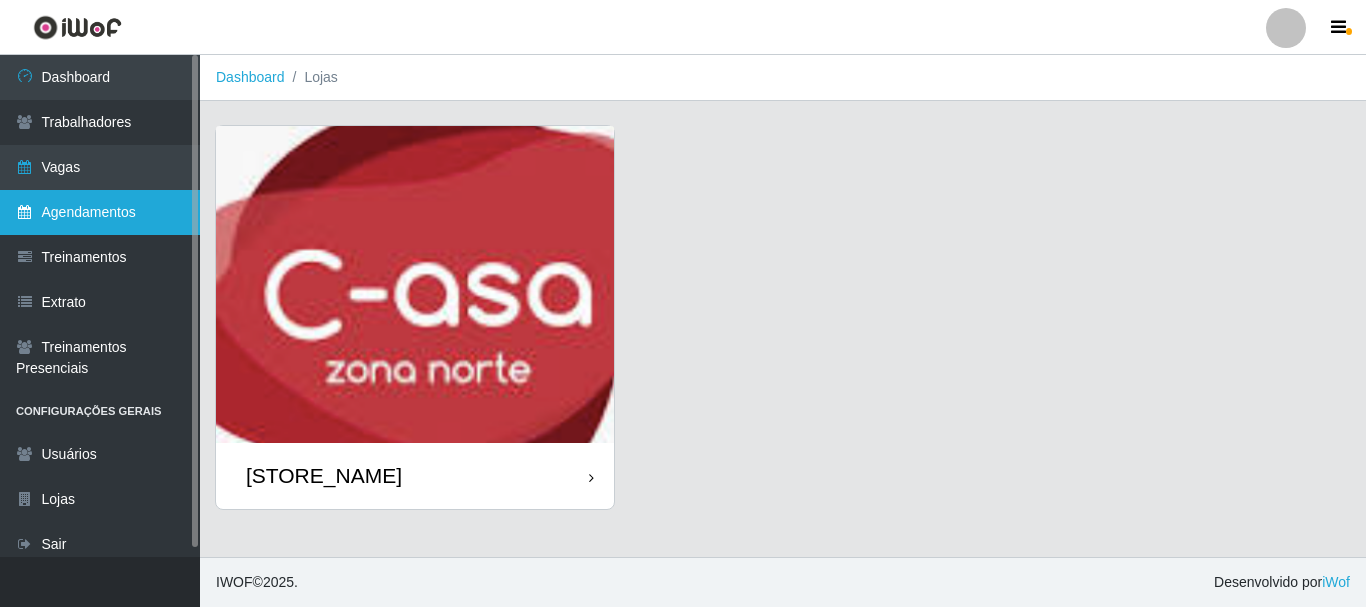click on "Agendamentos" at bounding box center [100, 212] 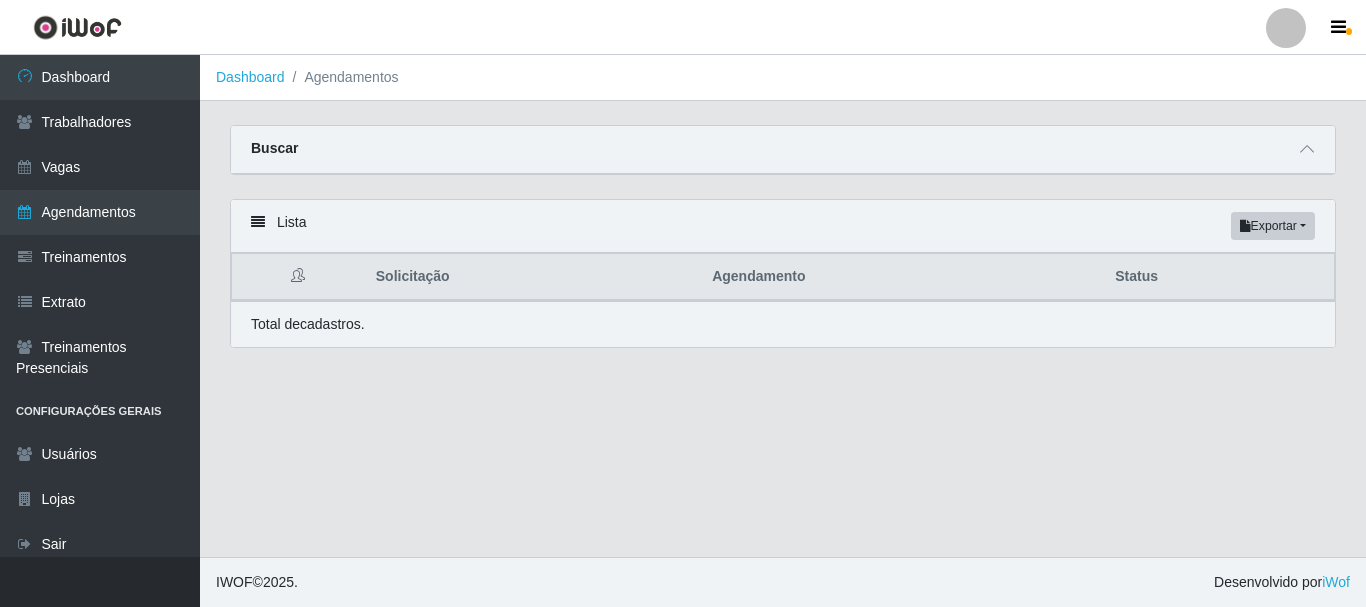 click on "Total de   cadastros." at bounding box center [308, 324] 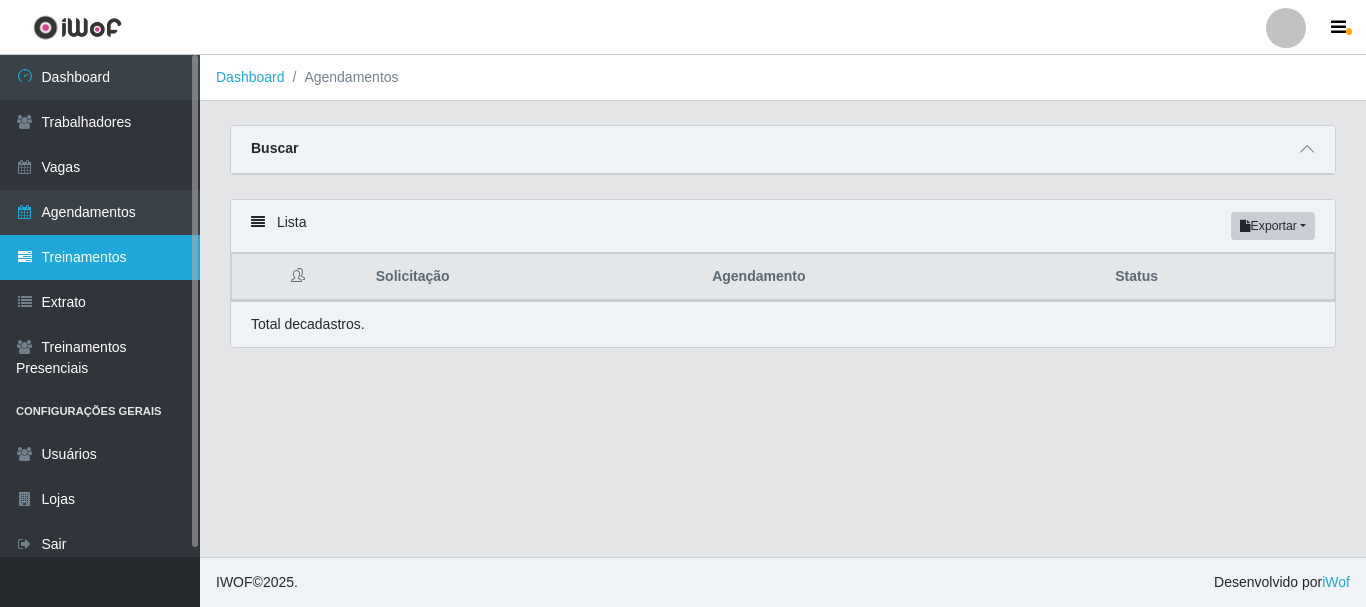 click on "Treinamentos" at bounding box center [100, 257] 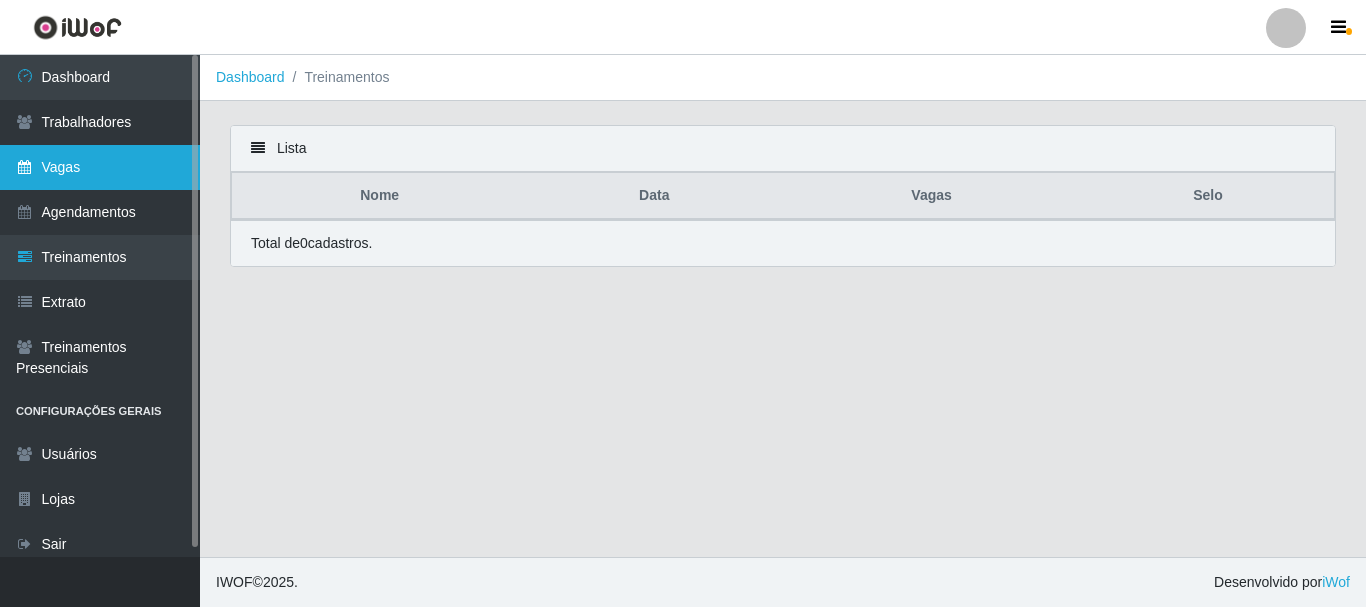 click on "Vagas" at bounding box center [100, 167] 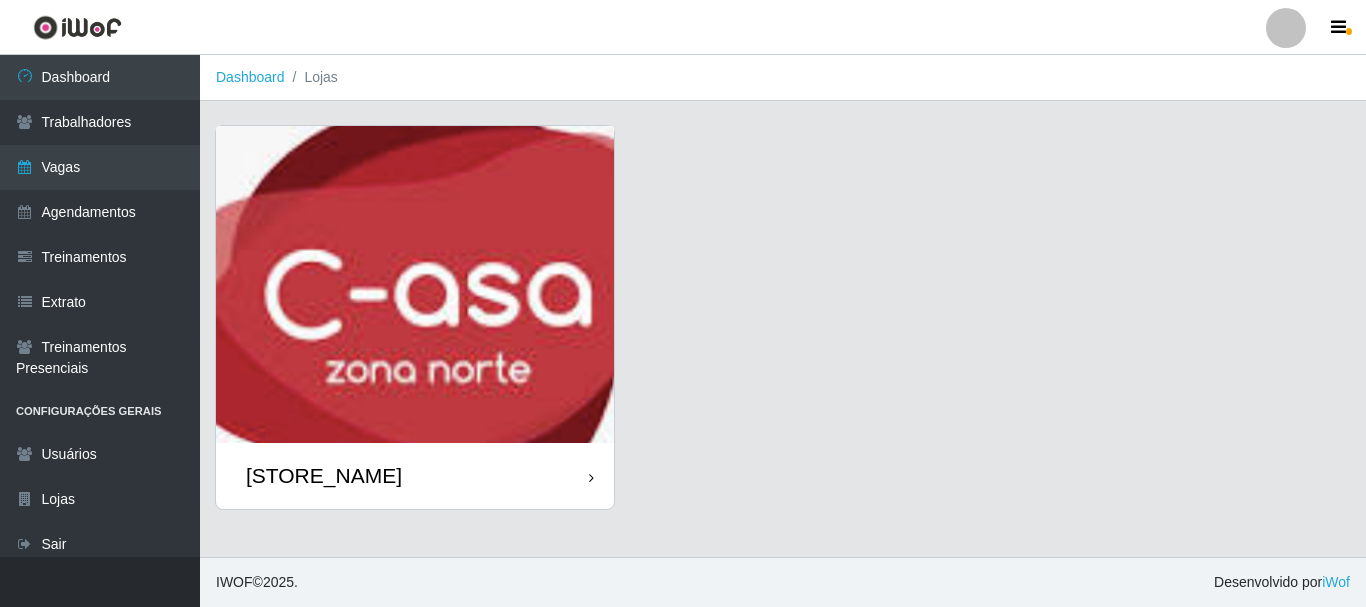 click on "[STORE_NAME]" at bounding box center [324, 475] 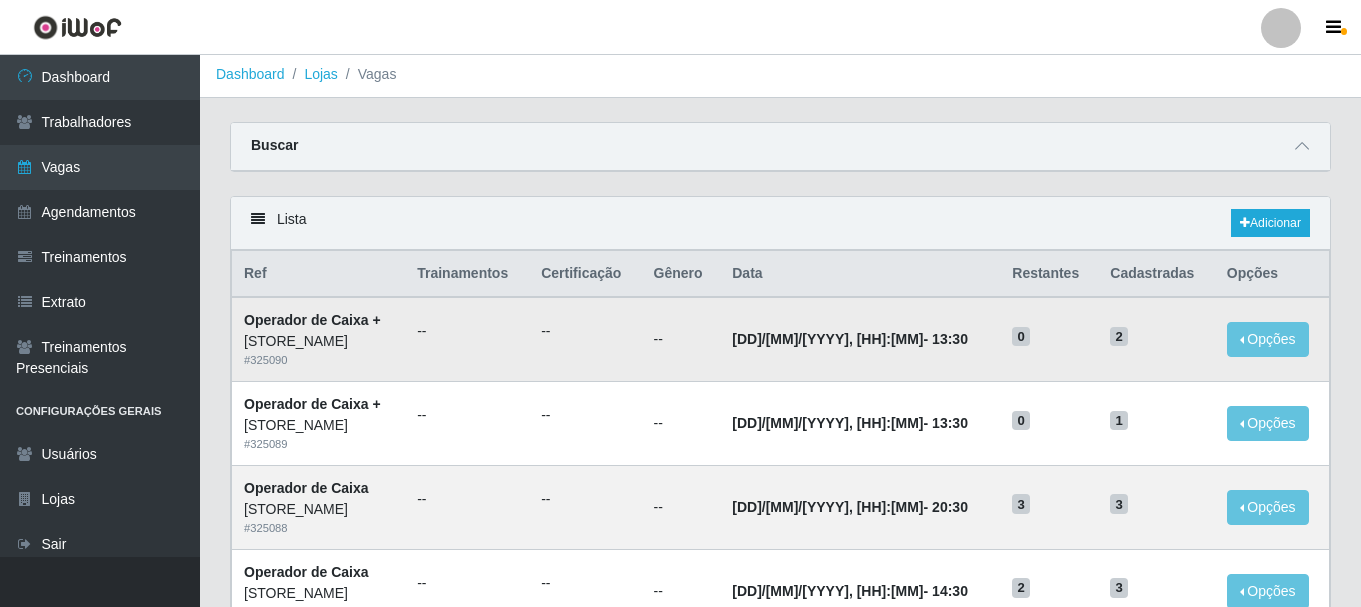 scroll, scrollTop: 0, scrollLeft: 0, axis: both 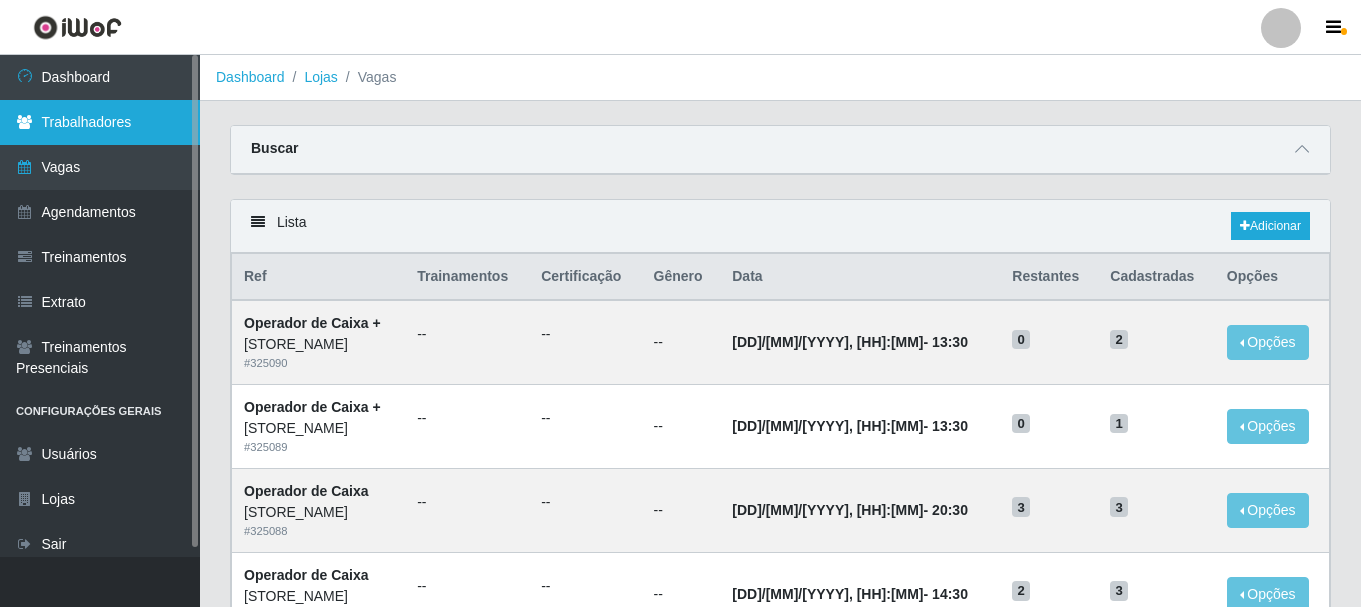 click on "Trabalhadores" at bounding box center (100, 122) 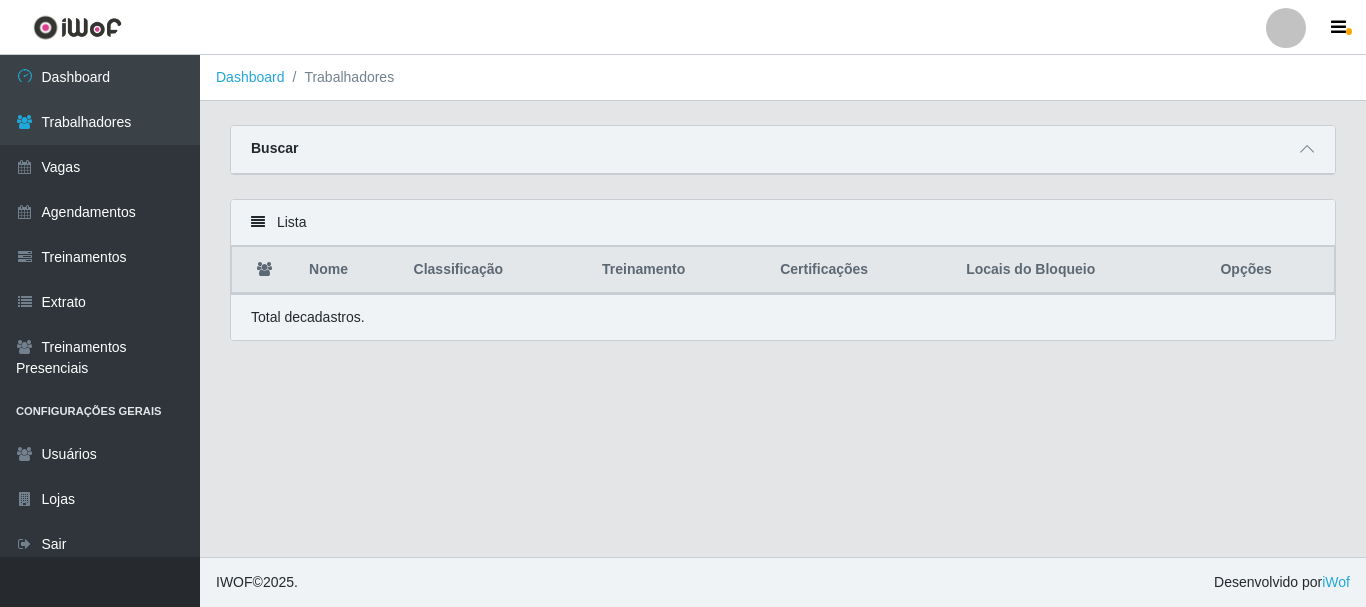 click on "Buscar" at bounding box center [783, 150] 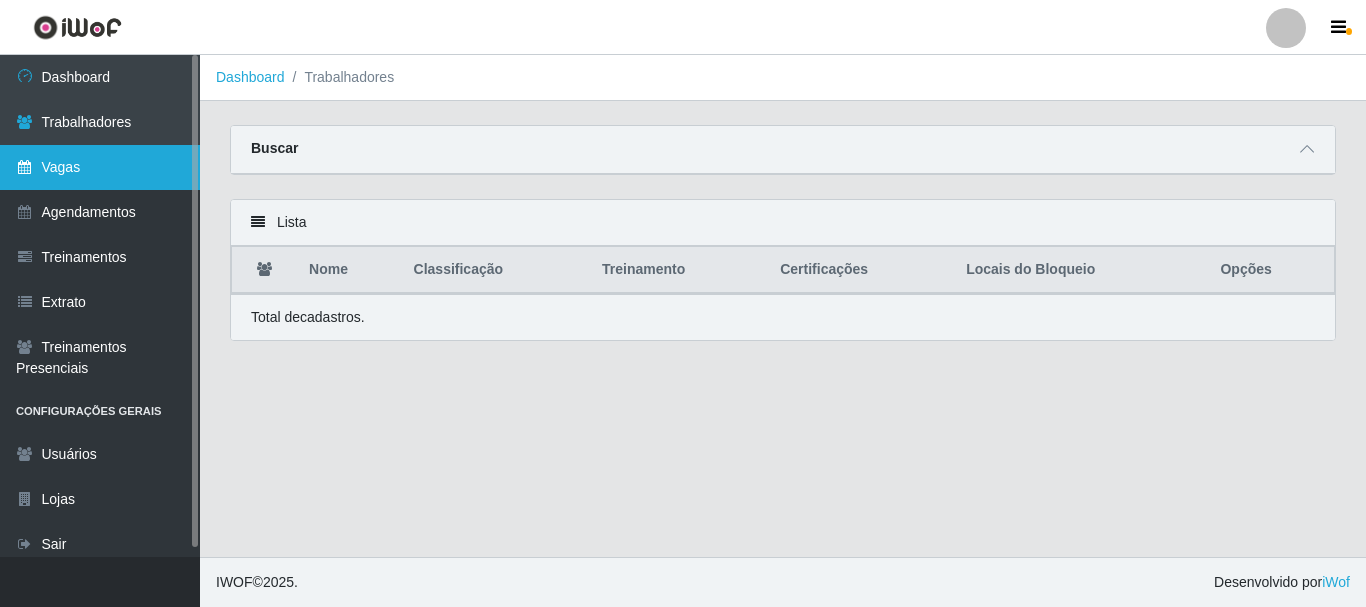 click on "Vagas" at bounding box center [100, 167] 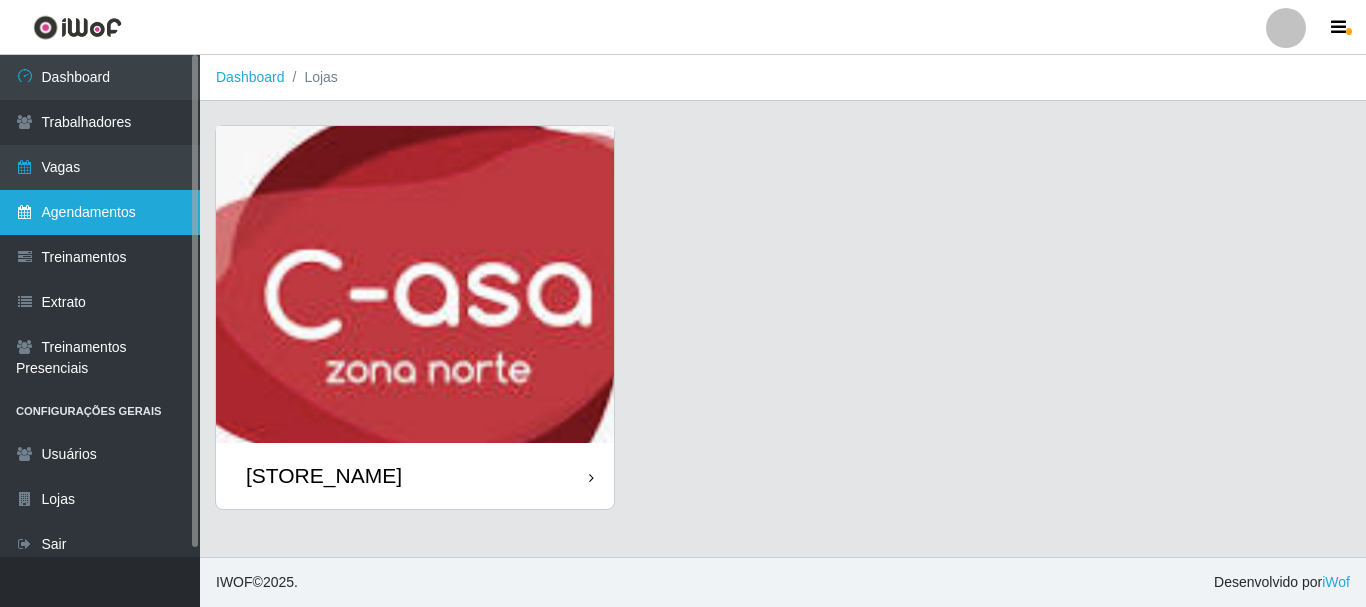click on "Agendamentos" at bounding box center (100, 212) 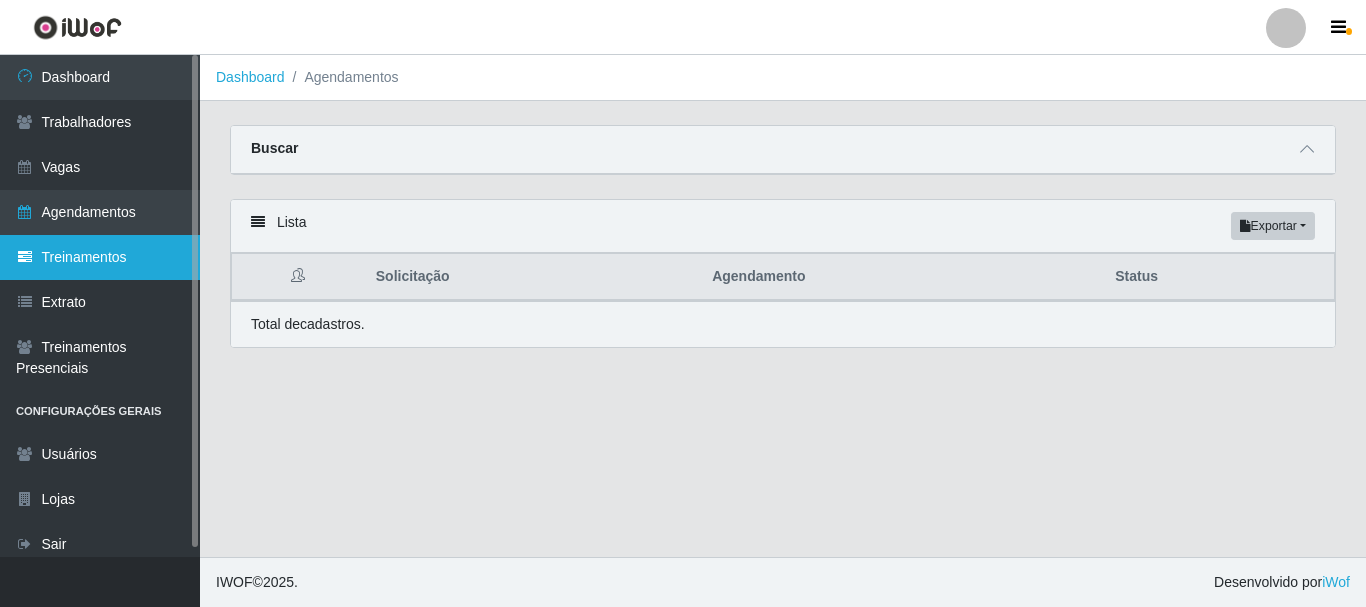 click on "Treinamentos" at bounding box center (100, 257) 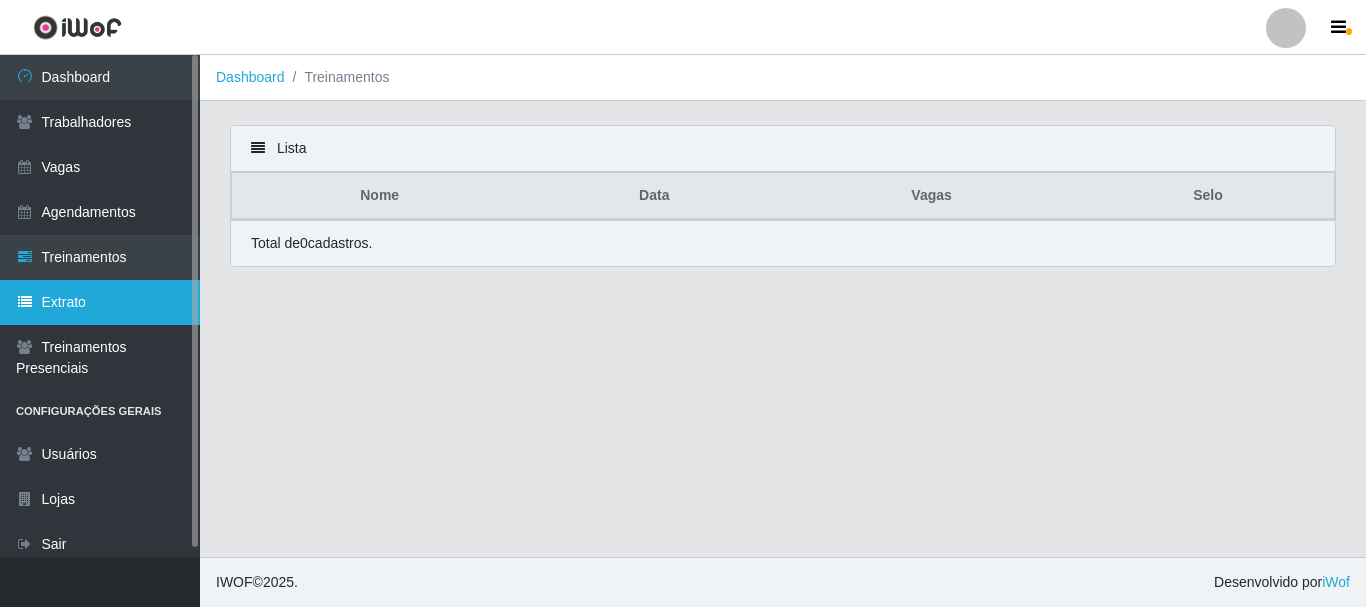 click on "Extrato" at bounding box center (100, 302) 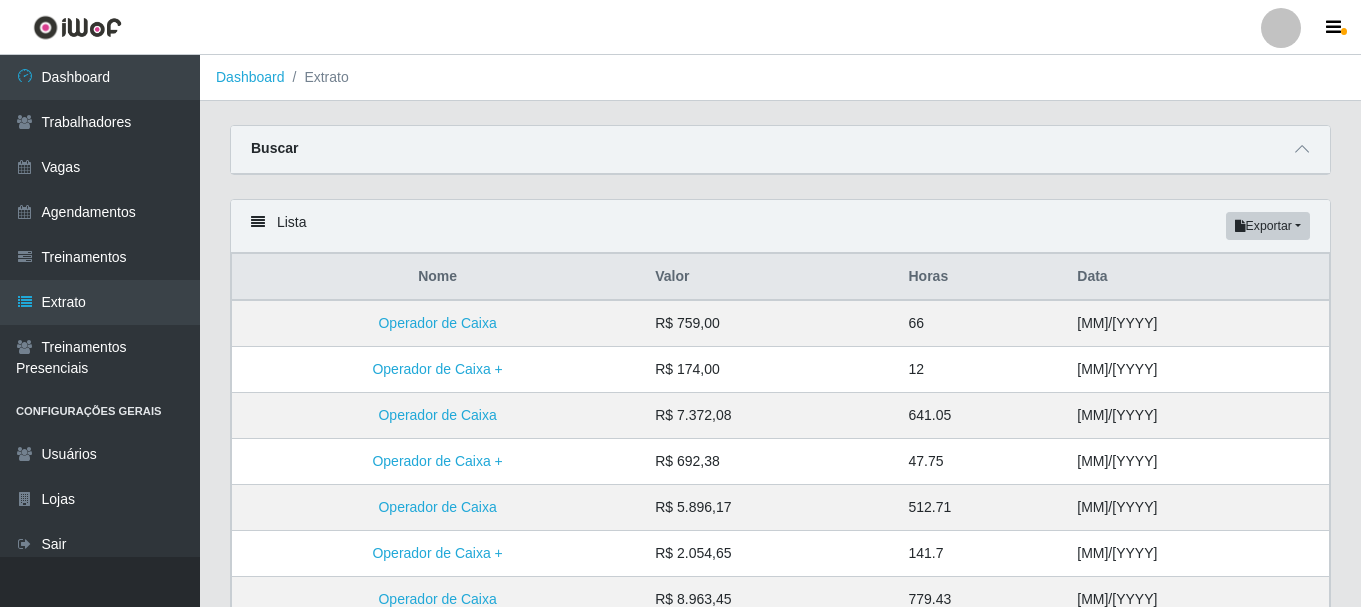 scroll, scrollTop: 100, scrollLeft: 0, axis: vertical 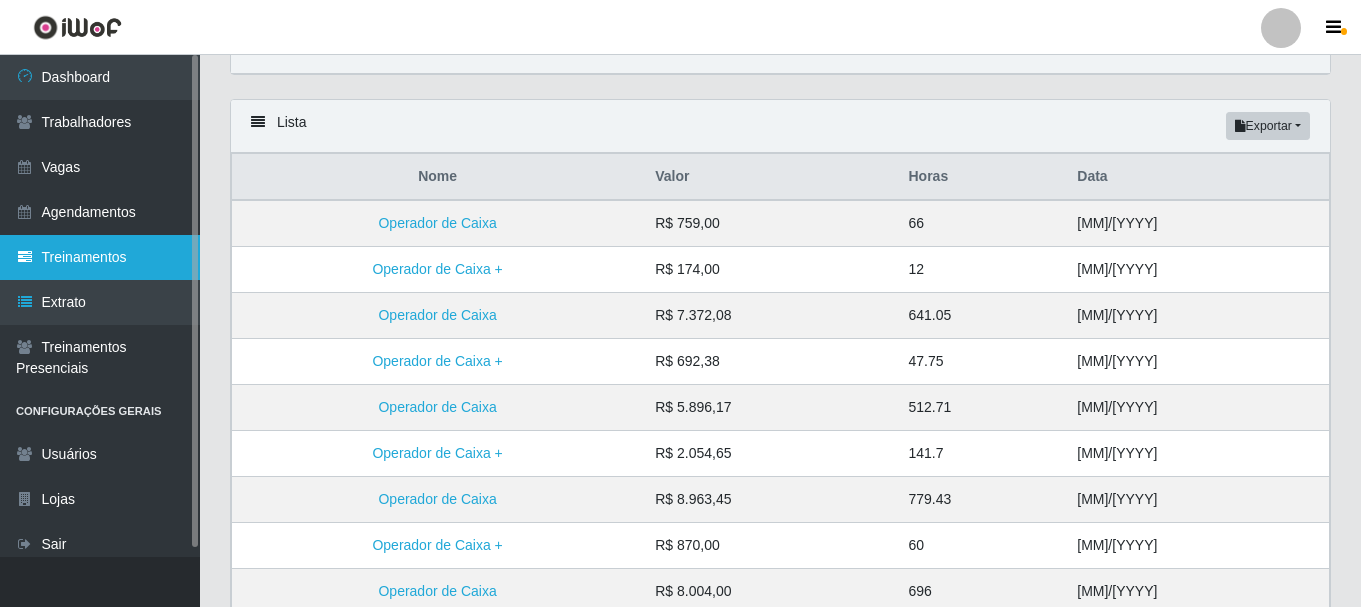 click on "Treinamentos" at bounding box center (100, 257) 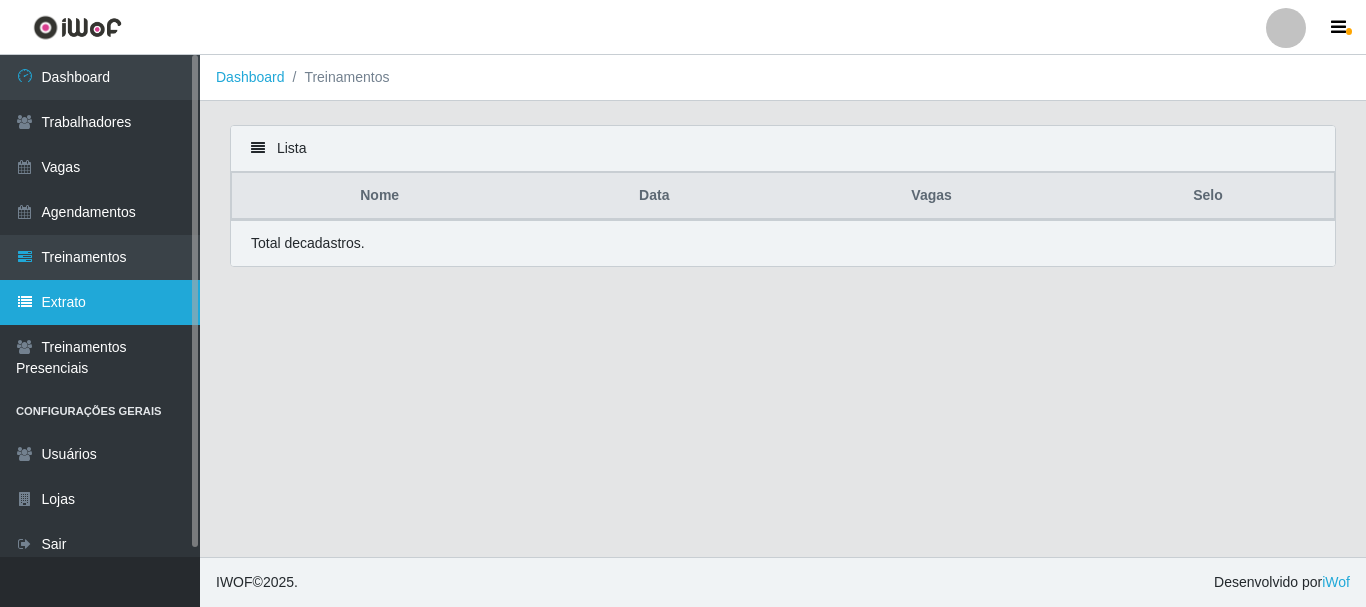 click on "Extrato" at bounding box center [100, 302] 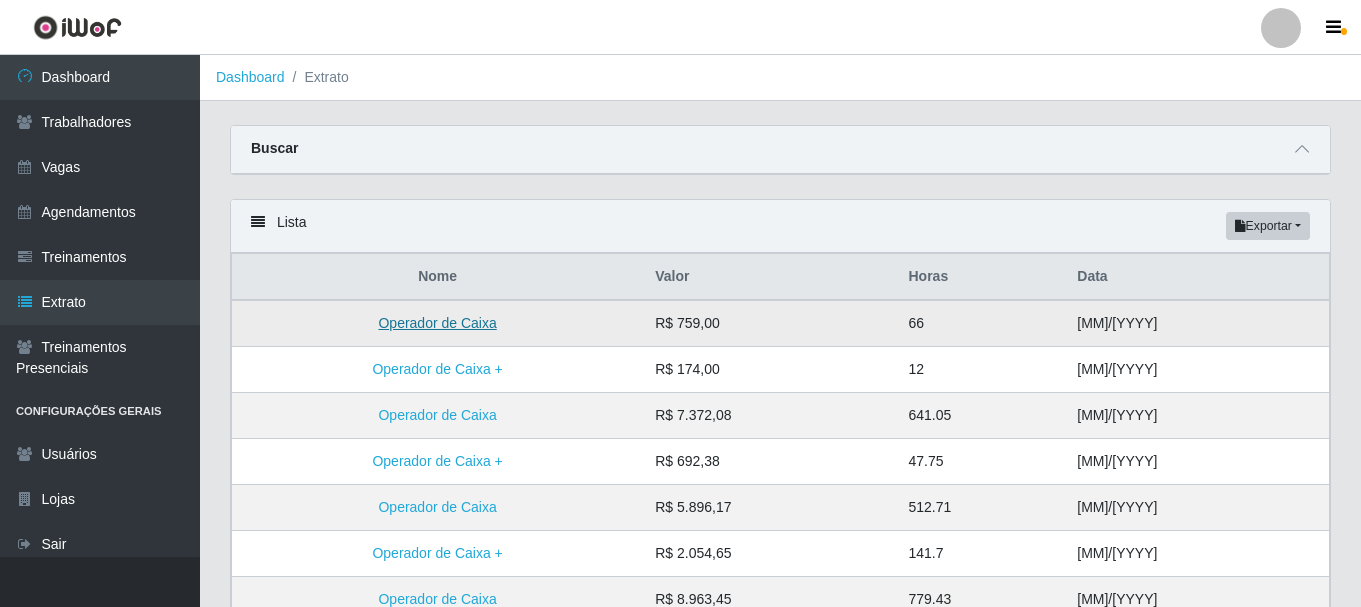 click on "Operador de Caixa" at bounding box center [437, 323] 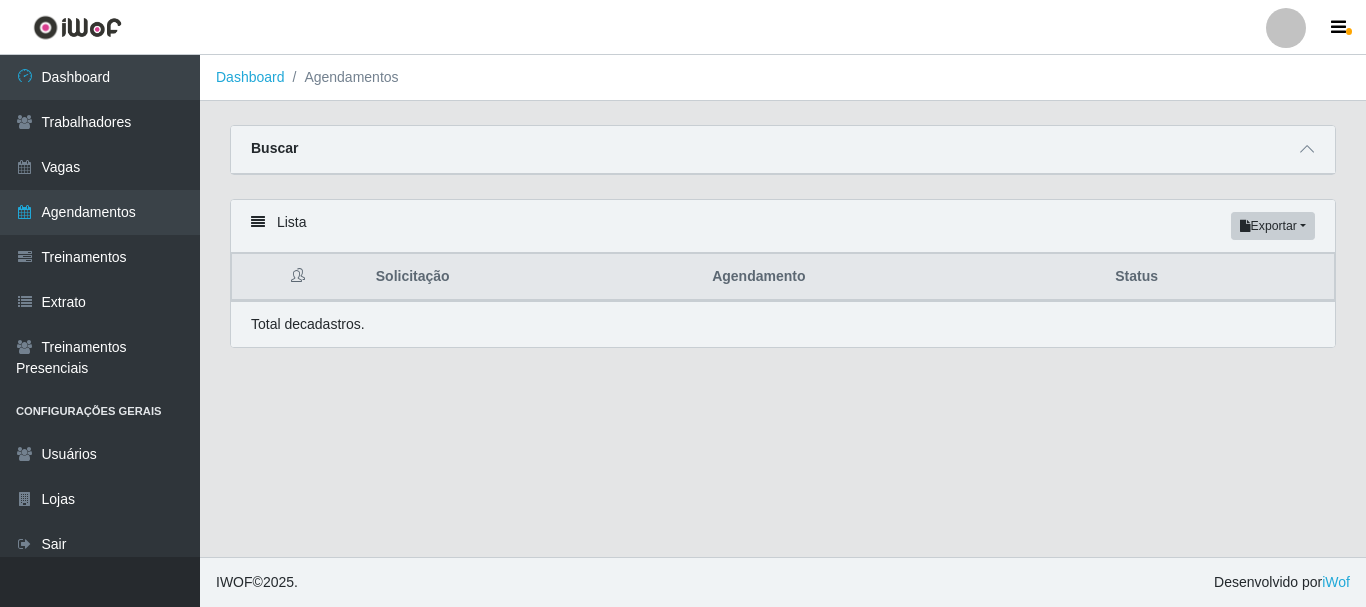 click on "Solicitação" at bounding box center [532, 277] 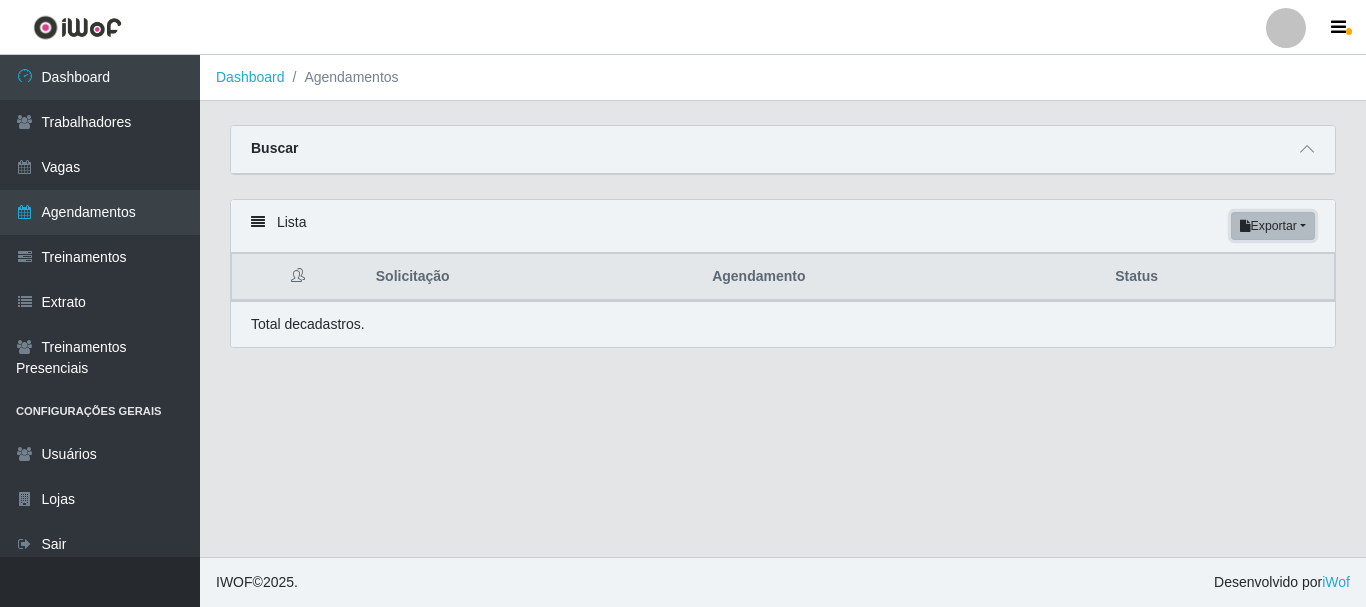 click on "Exportar" at bounding box center (1273, 226) 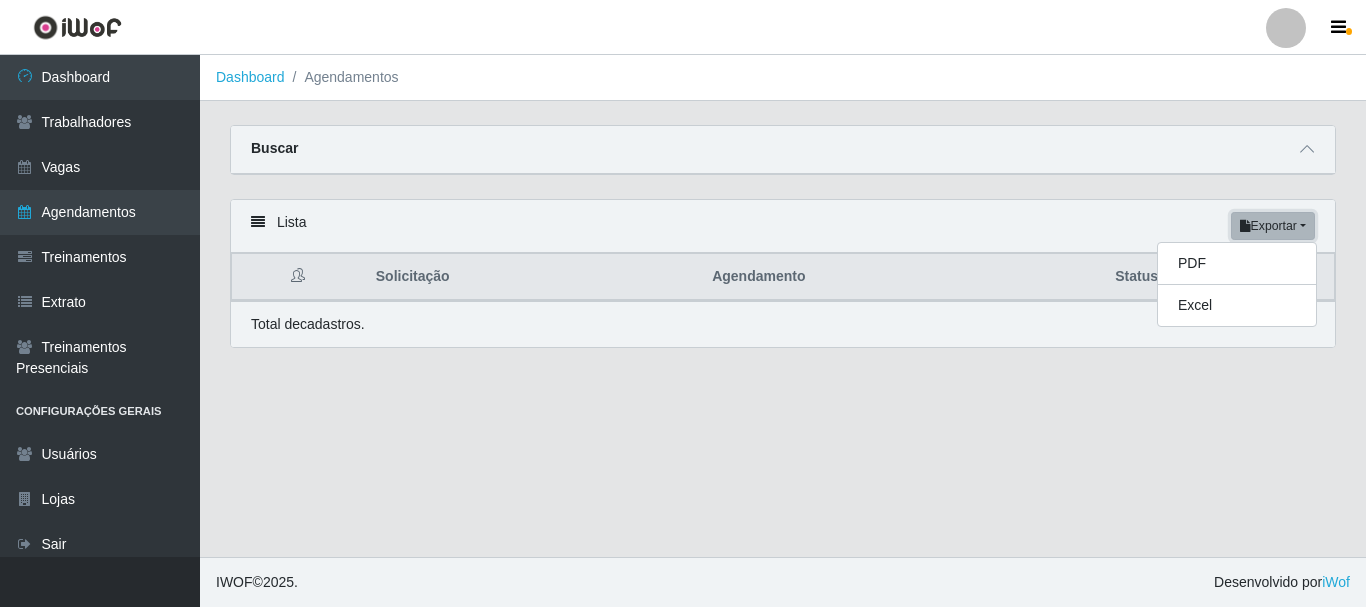 click on "Exportar" at bounding box center (1273, 226) 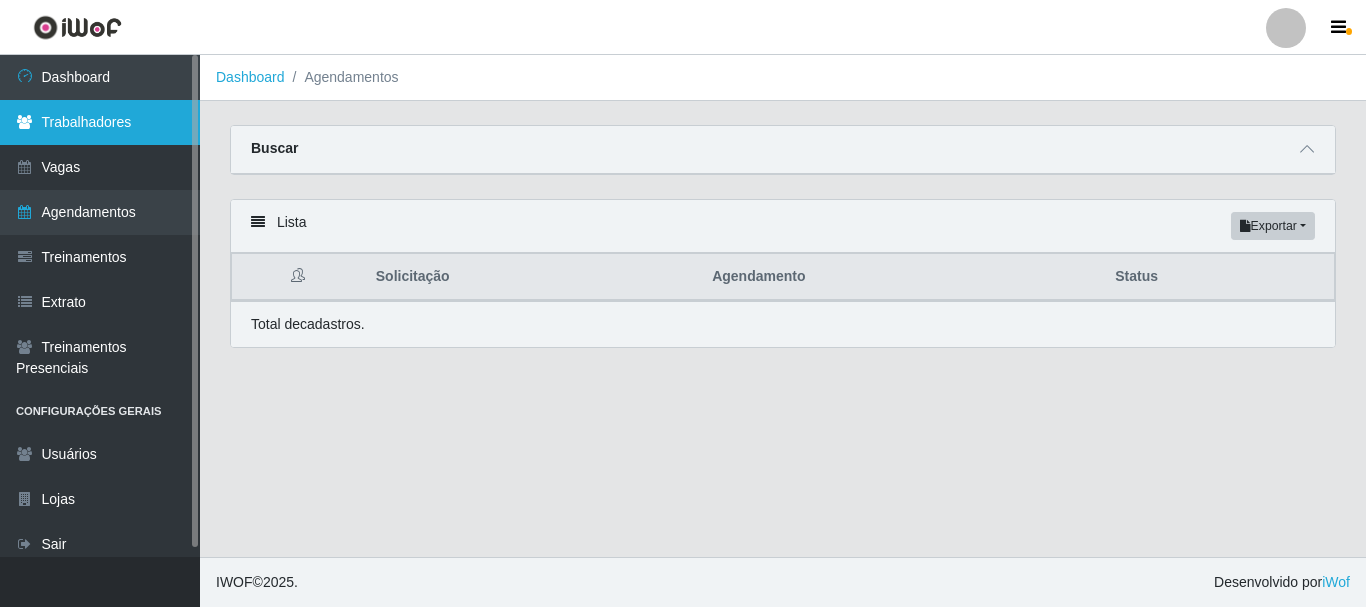 click on "Trabalhadores" at bounding box center (100, 122) 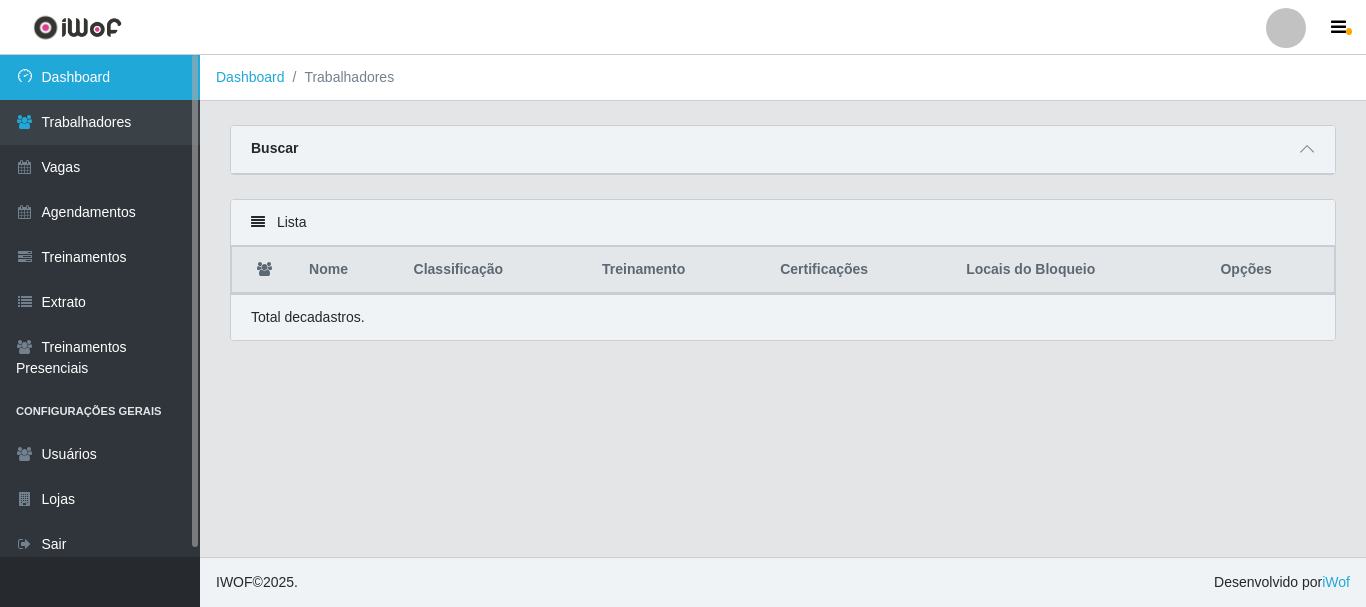 click on "Dashboard" at bounding box center [100, 77] 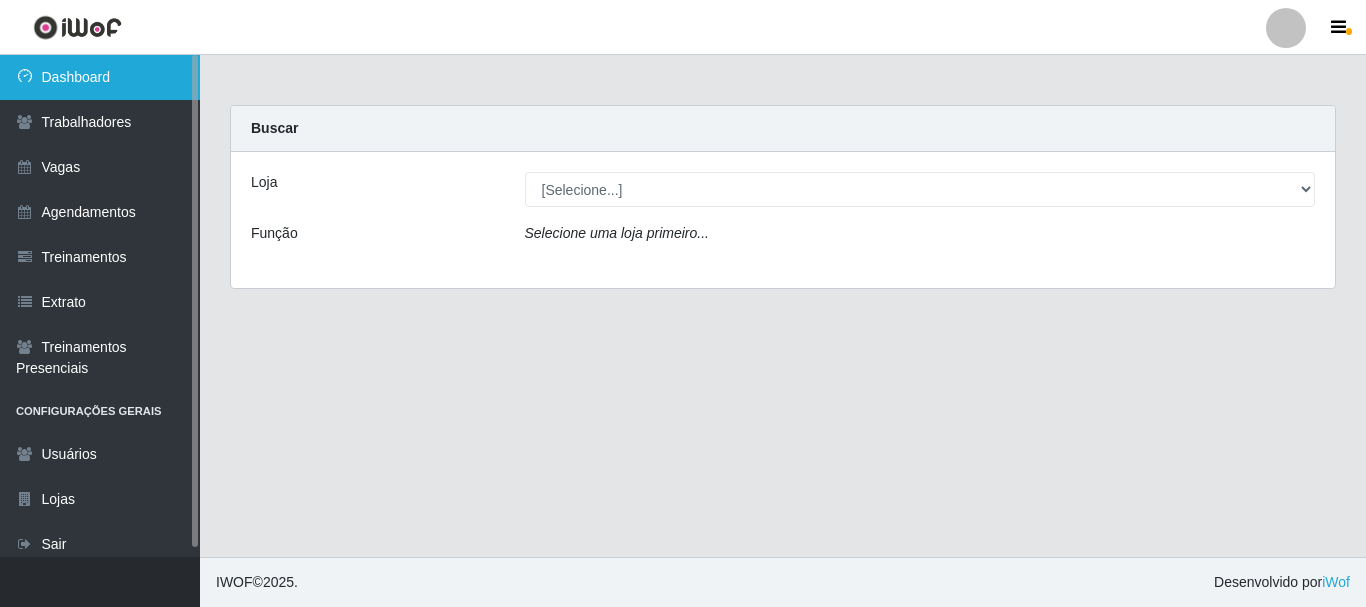 drag, startPoint x: 101, startPoint y: 85, endPoint x: 83, endPoint y: 73, distance: 21.633308 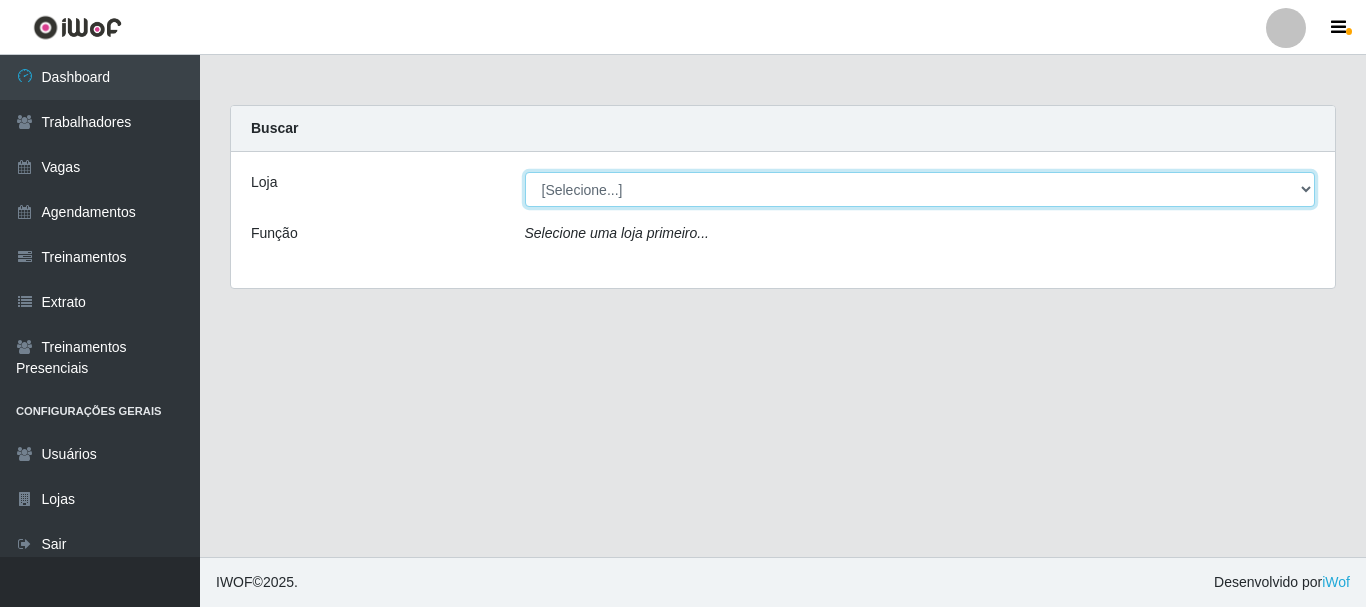 click on "[Selecione...] C-ASA Zona Norte" at bounding box center [920, 189] 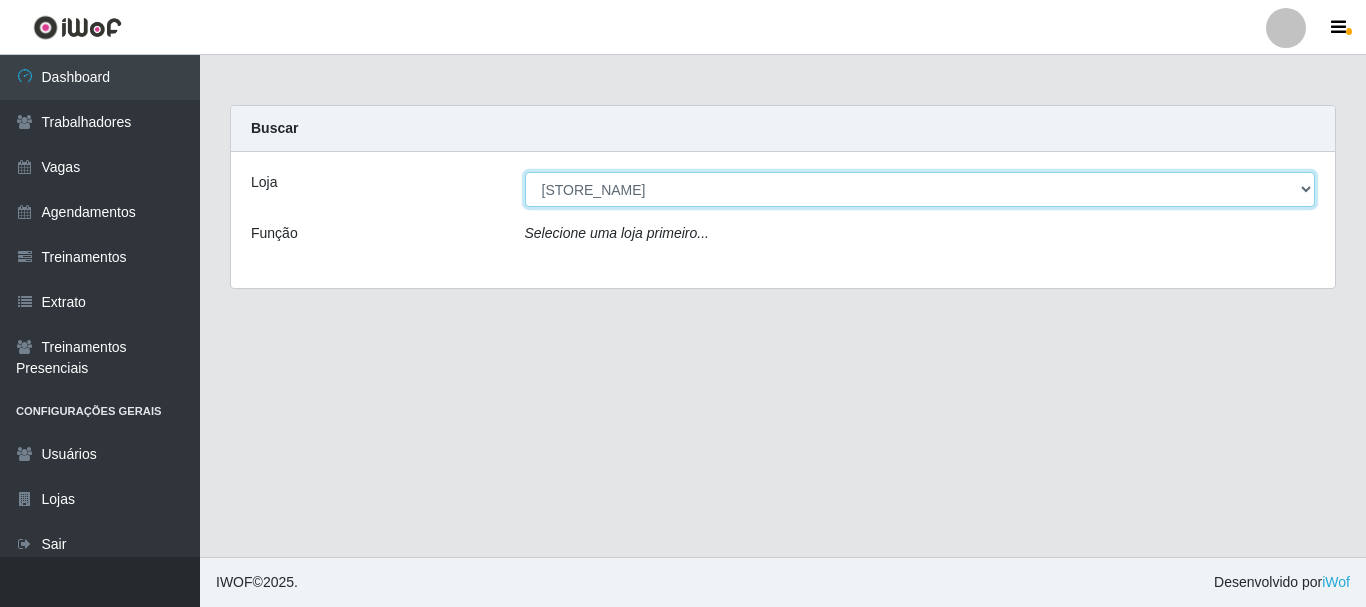 click on "[Selecione...] C-ASA Zona Norte" at bounding box center (920, 189) 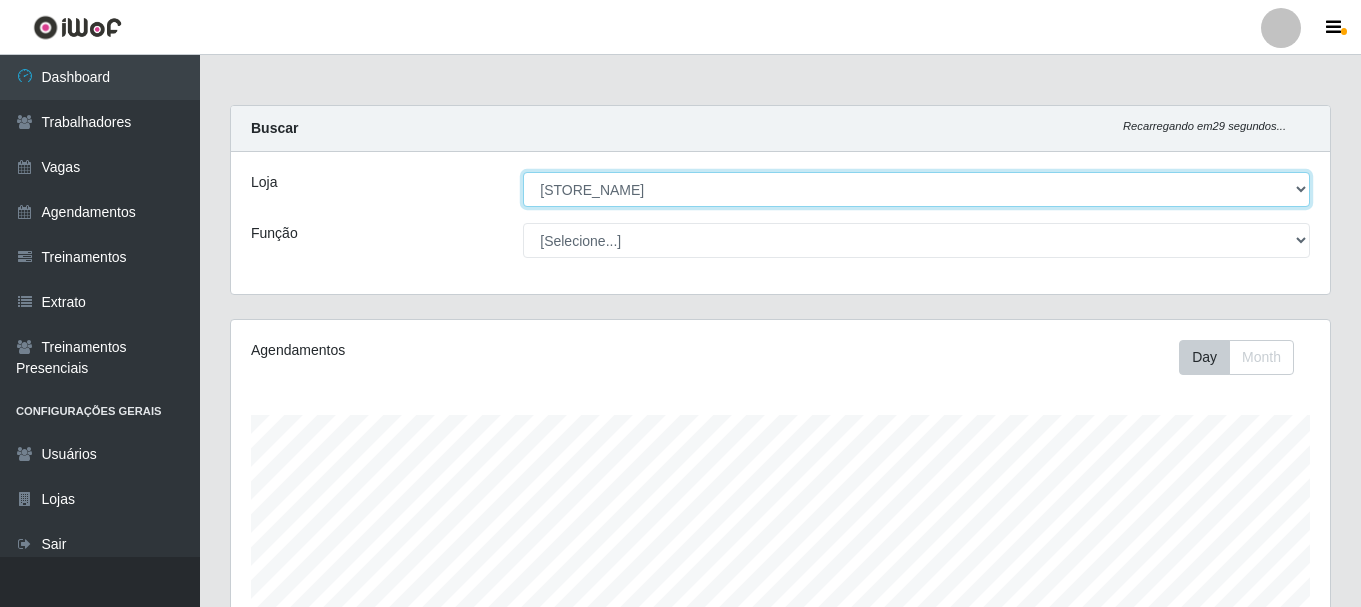 scroll, scrollTop: 999585, scrollLeft: 998901, axis: both 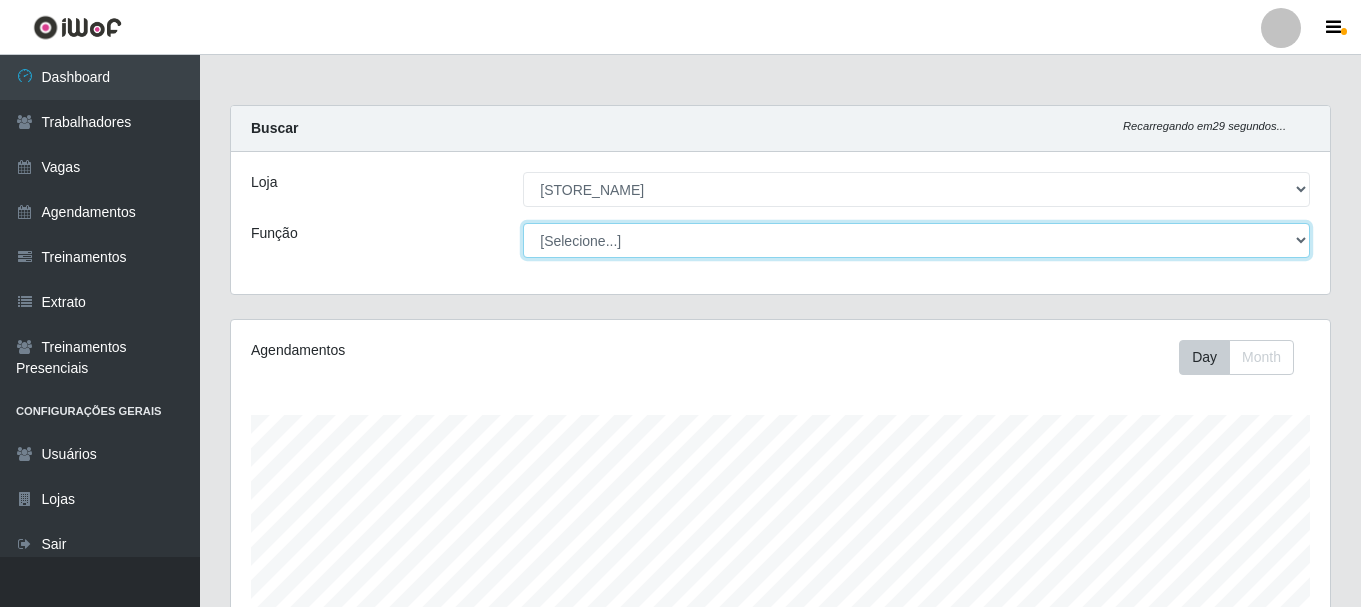 click on "[Selecione...] ASG ASG + ASG ++ Embalador Embalador + Embalador ++ Operador de Caixa Operador de Caixa + Operador de Caixa ++ Repositor  Repositor + Repositor ++" at bounding box center [916, 240] 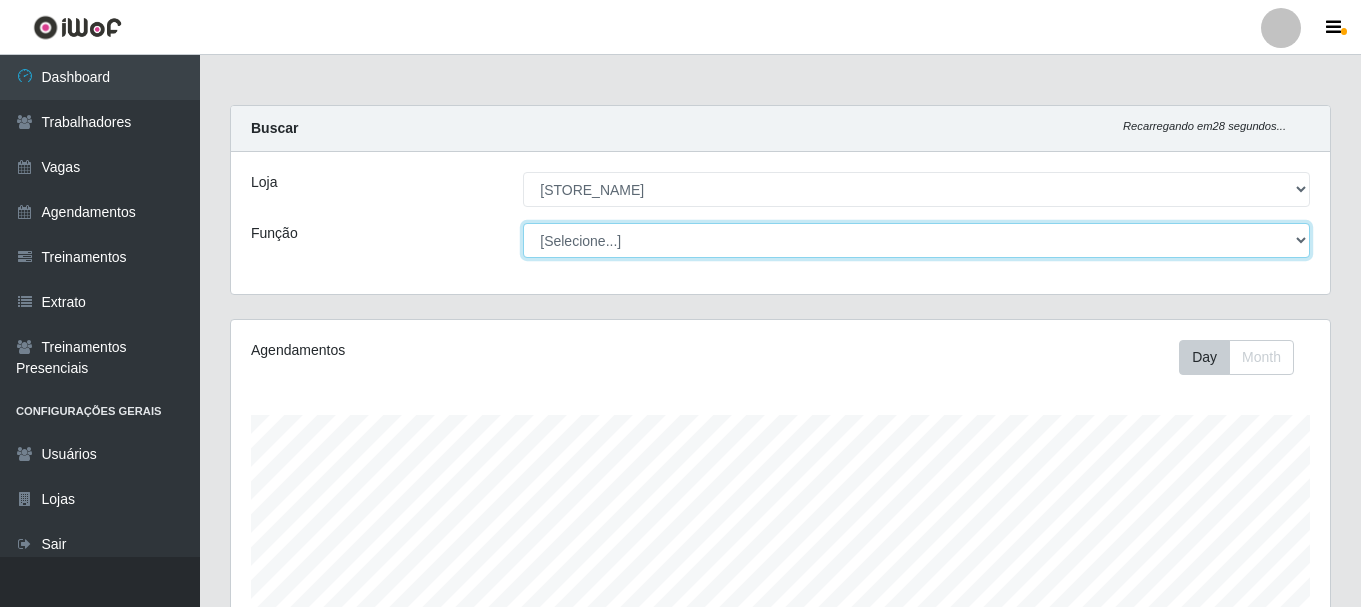 click on "[Selecione...] ASG ASG + ASG ++ Embalador Embalador + Embalador ++ Operador de Caixa Operador de Caixa + Operador de Caixa ++ Repositor  Repositor + Repositor ++" at bounding box center (916, 240) 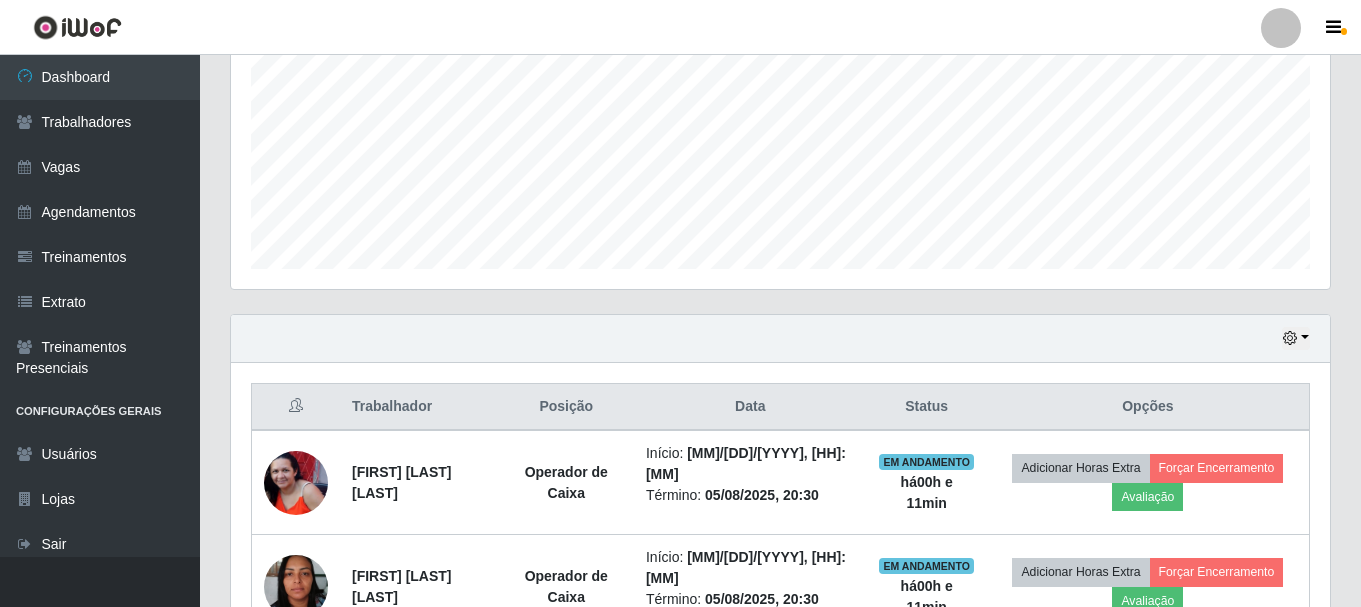 scroll, scrollTop: 500, scrollLeft: 0, axis: vertical 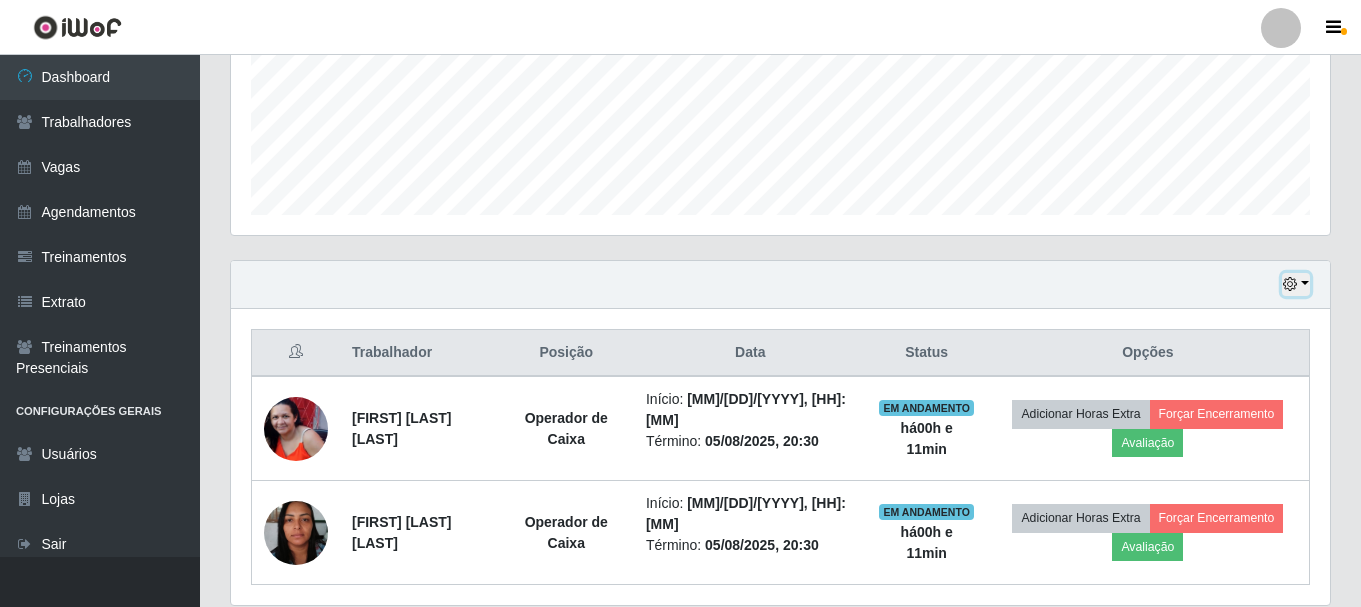 click at bounding box center [1296, 284] 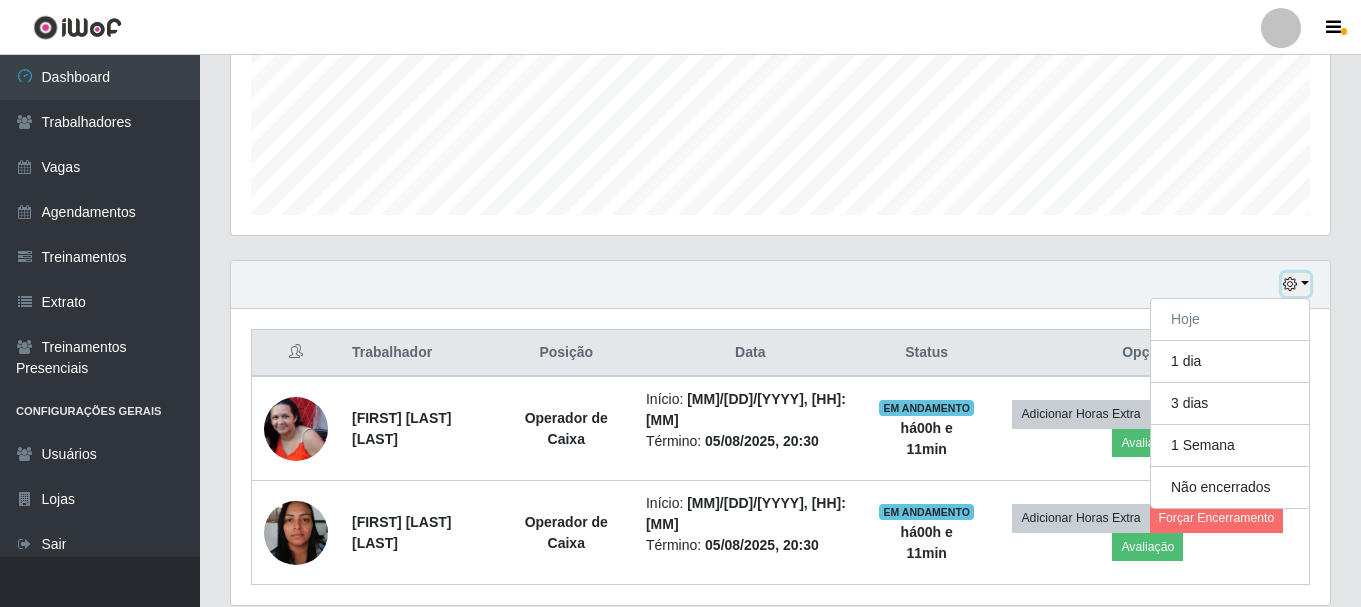 click at bounding box center [1296, 284] 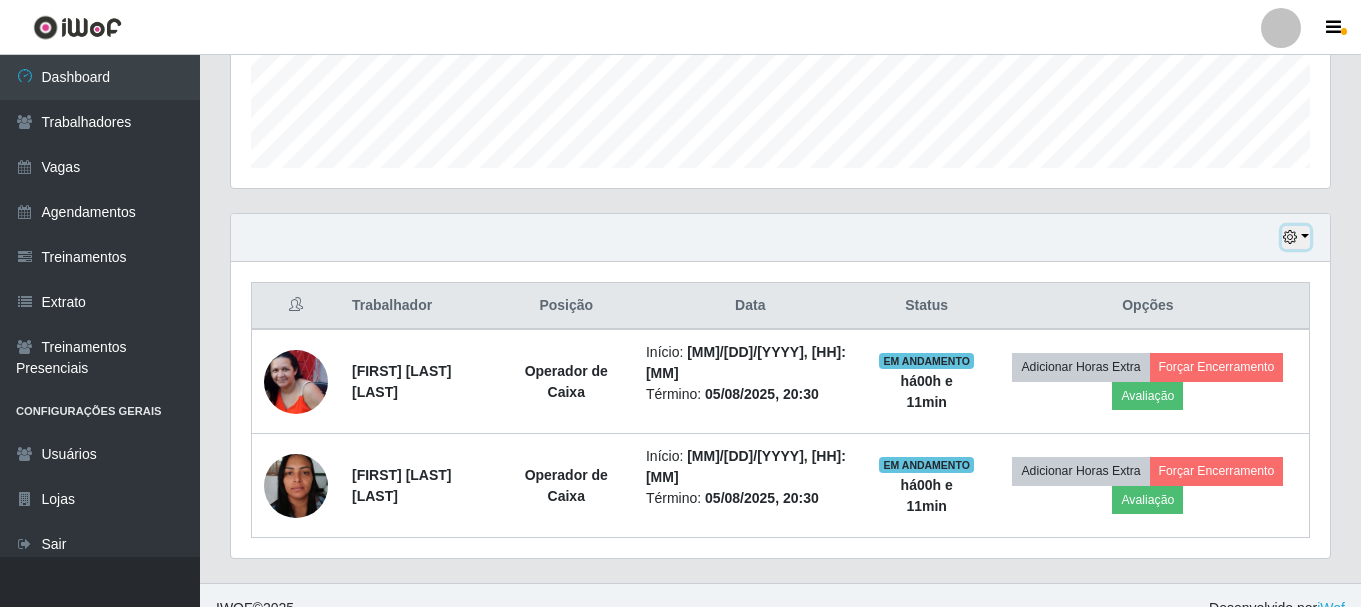 scroll, scrollTop: 573, scrollLeft: 0, axis: vertical 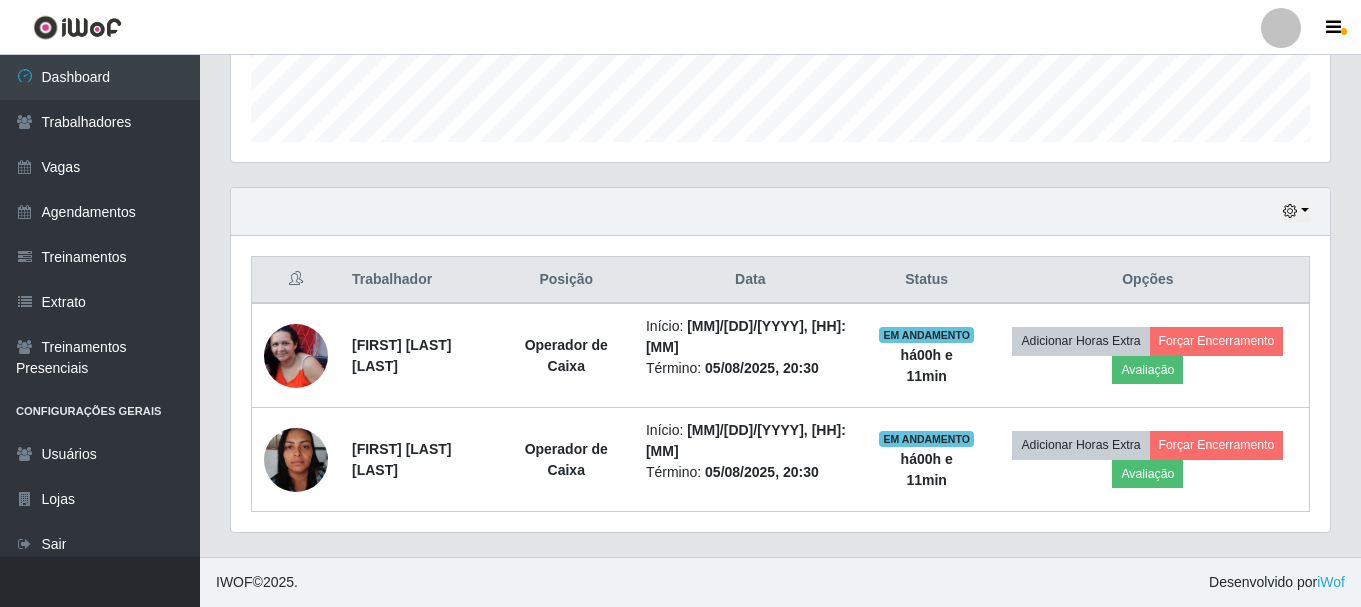 click at bounding box center [296, 280] 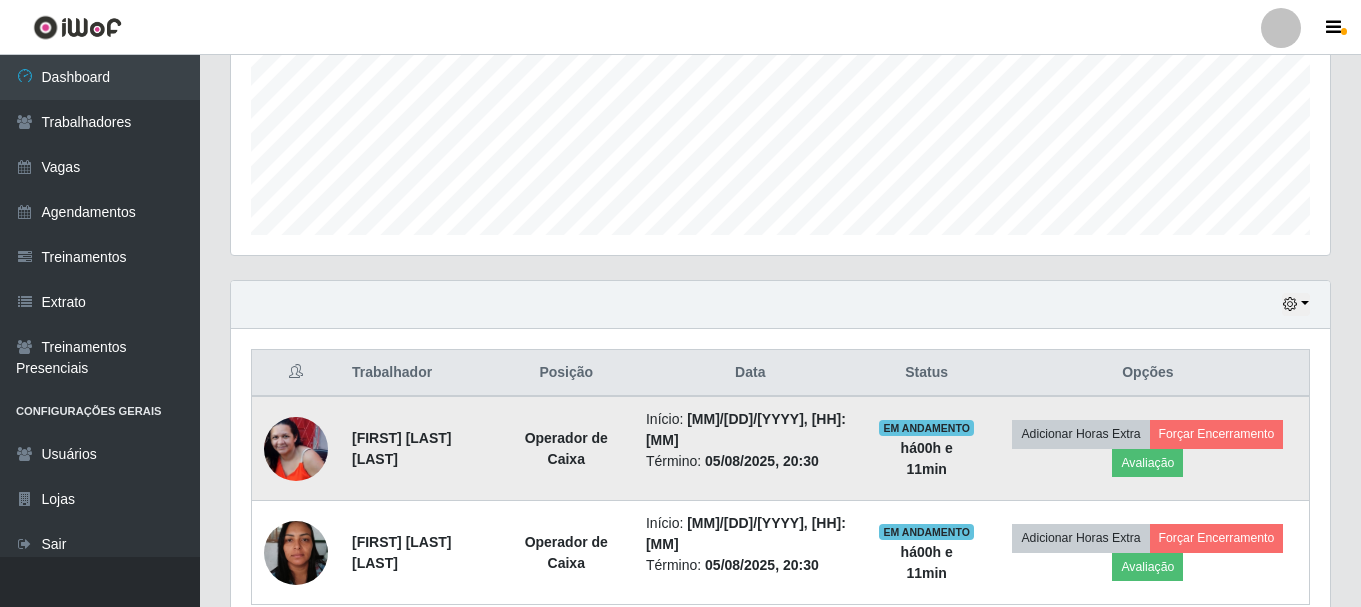 scroll, scrollTop: 573, scrollLeft: 0, axis: vertical 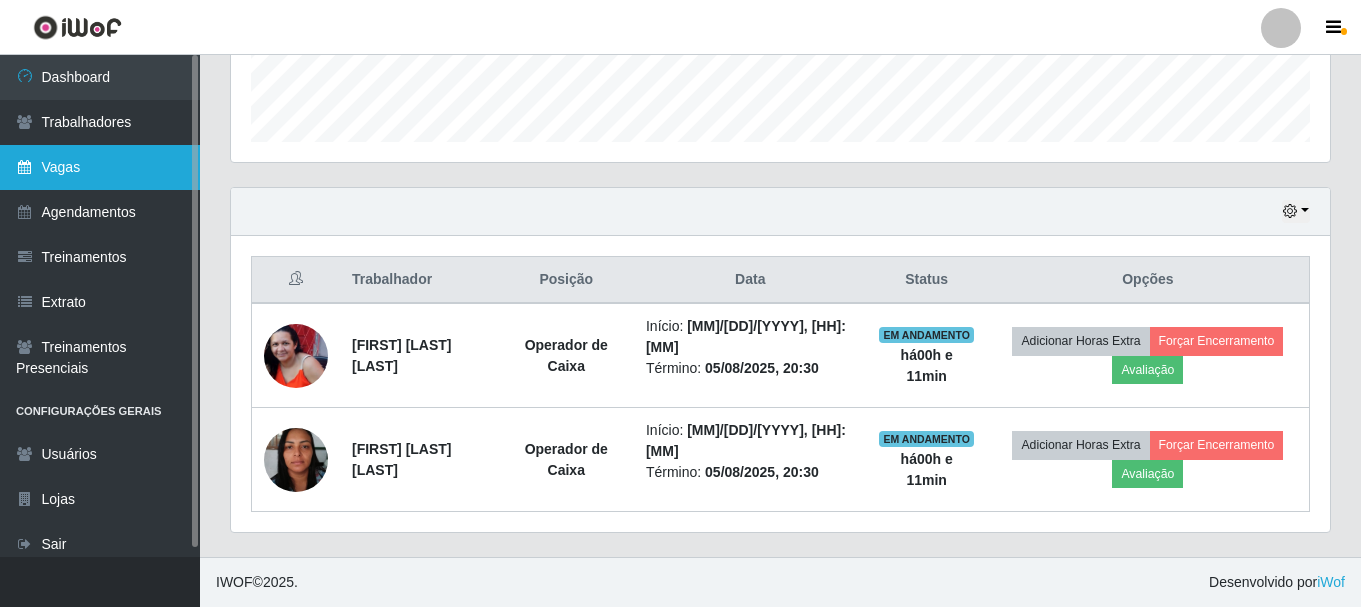 click on "Vagas" at bounding box center [100, 167] 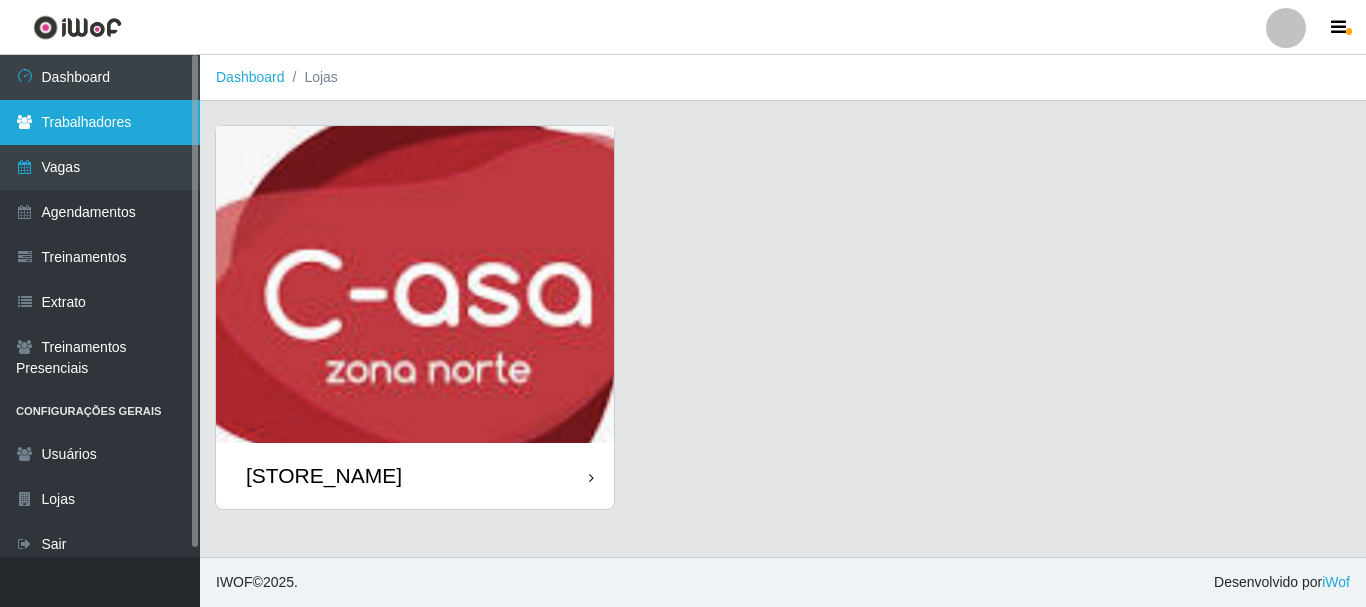 click on "Trabalhadores" at bounding box center [100, 122] 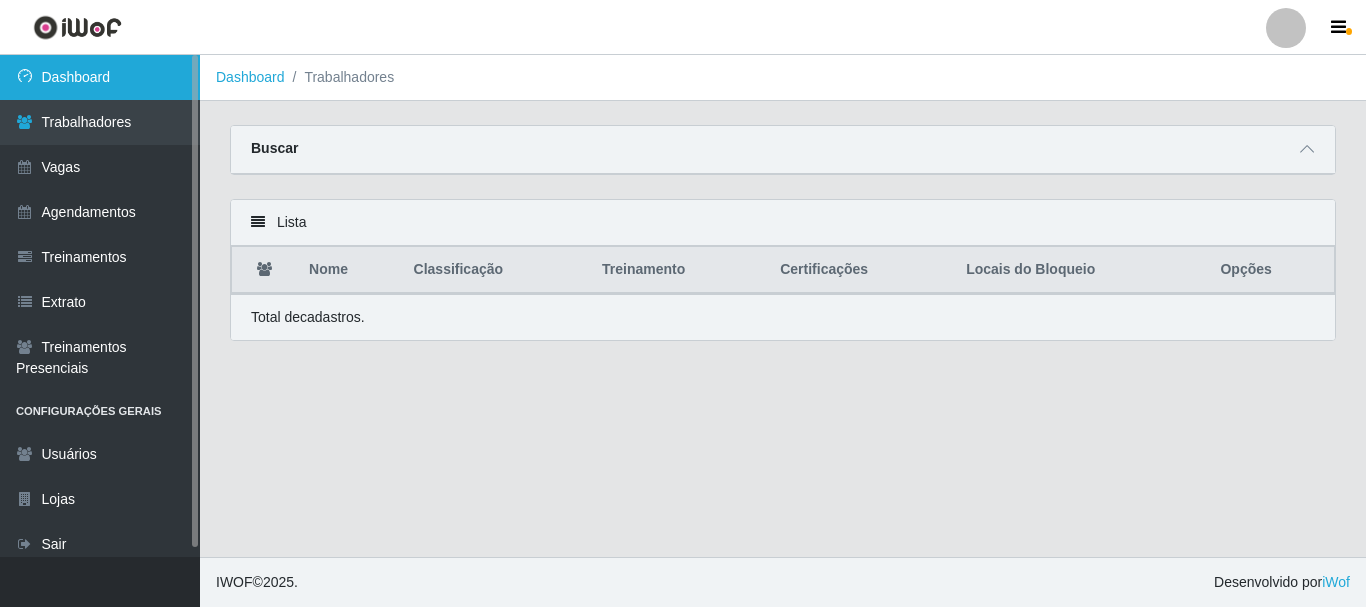 click on "Dashboard" at bounding box center (100, 77) 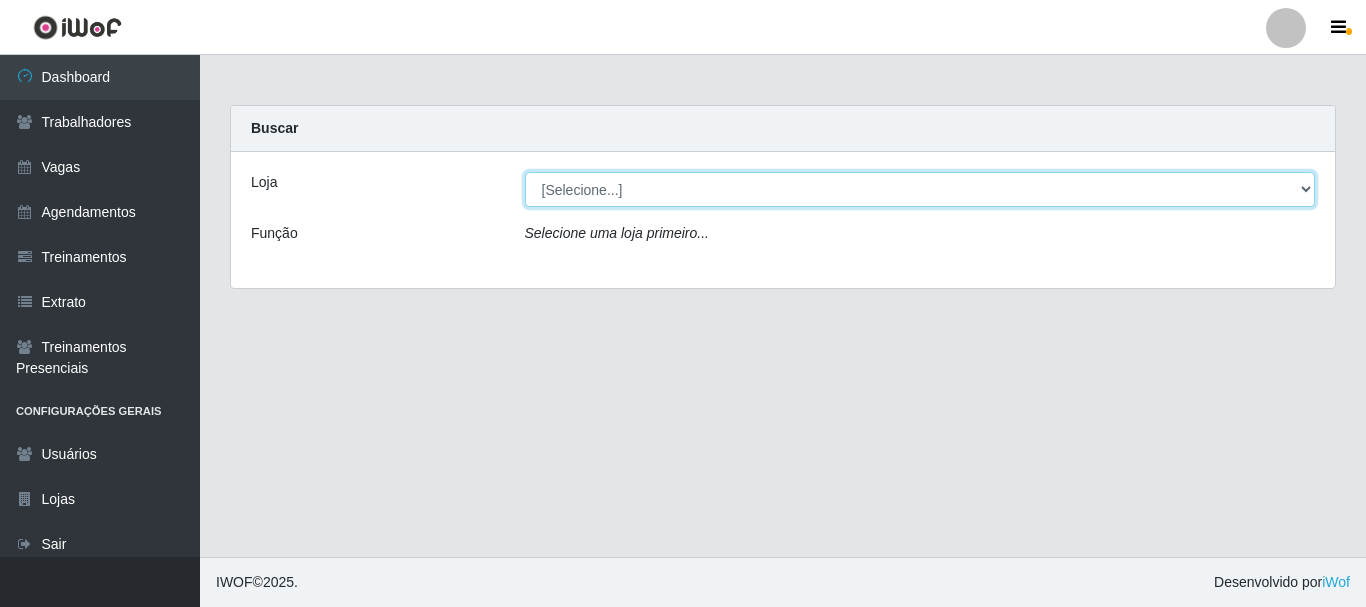 click on "[Selecione...] C-ASA Zona Norte" at bounding box center [920, 189] 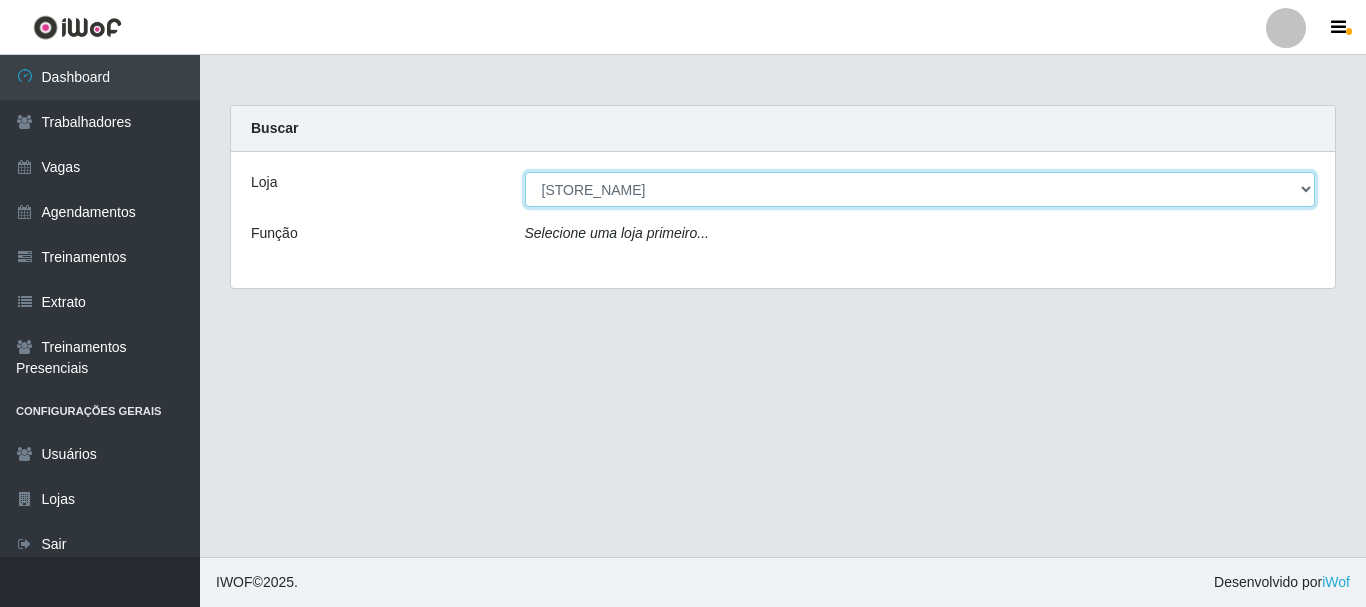 click on "[Selecione...] C-ASA Zona Norte" at bounding box center [920, 189] 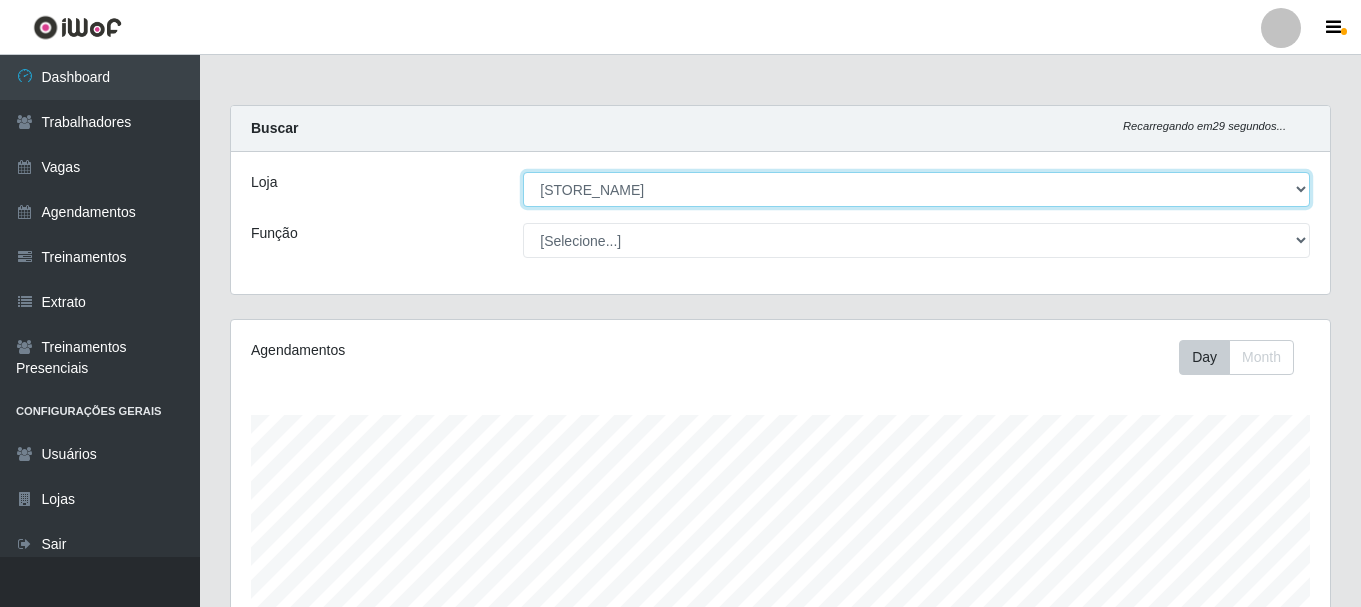 scroll, scrollTop: 999585, scrollLeft: 998901, axis: both 